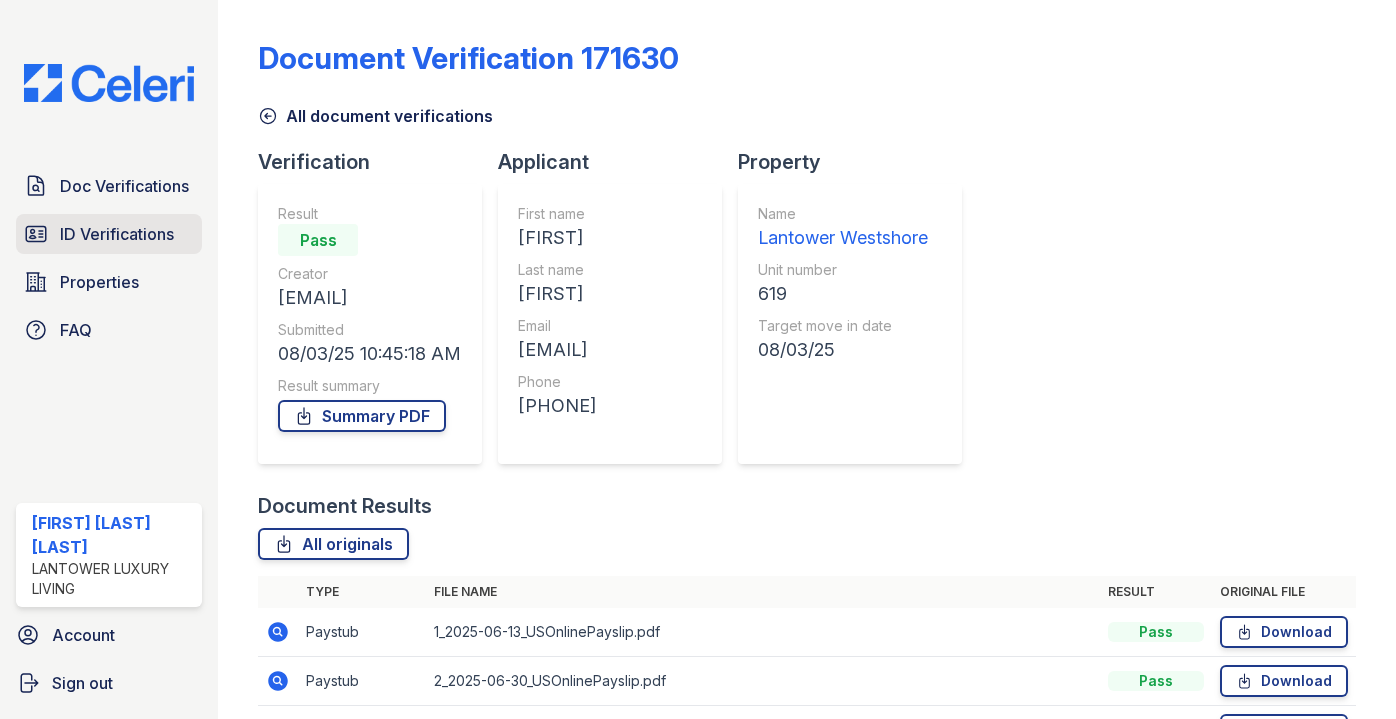 scroll, scrollTop: 0, scrollLeft: 0, axis: both 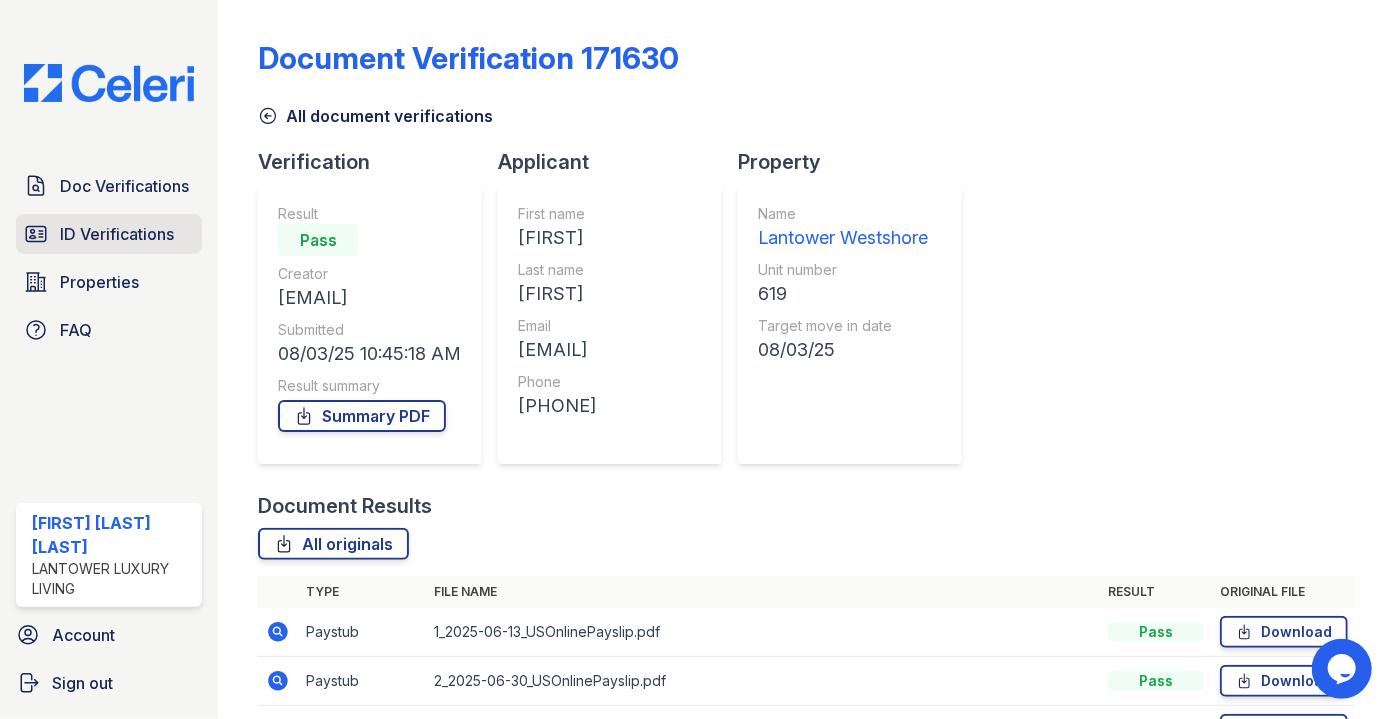 click on "ID Verifications" at bounding box center (117, 234) 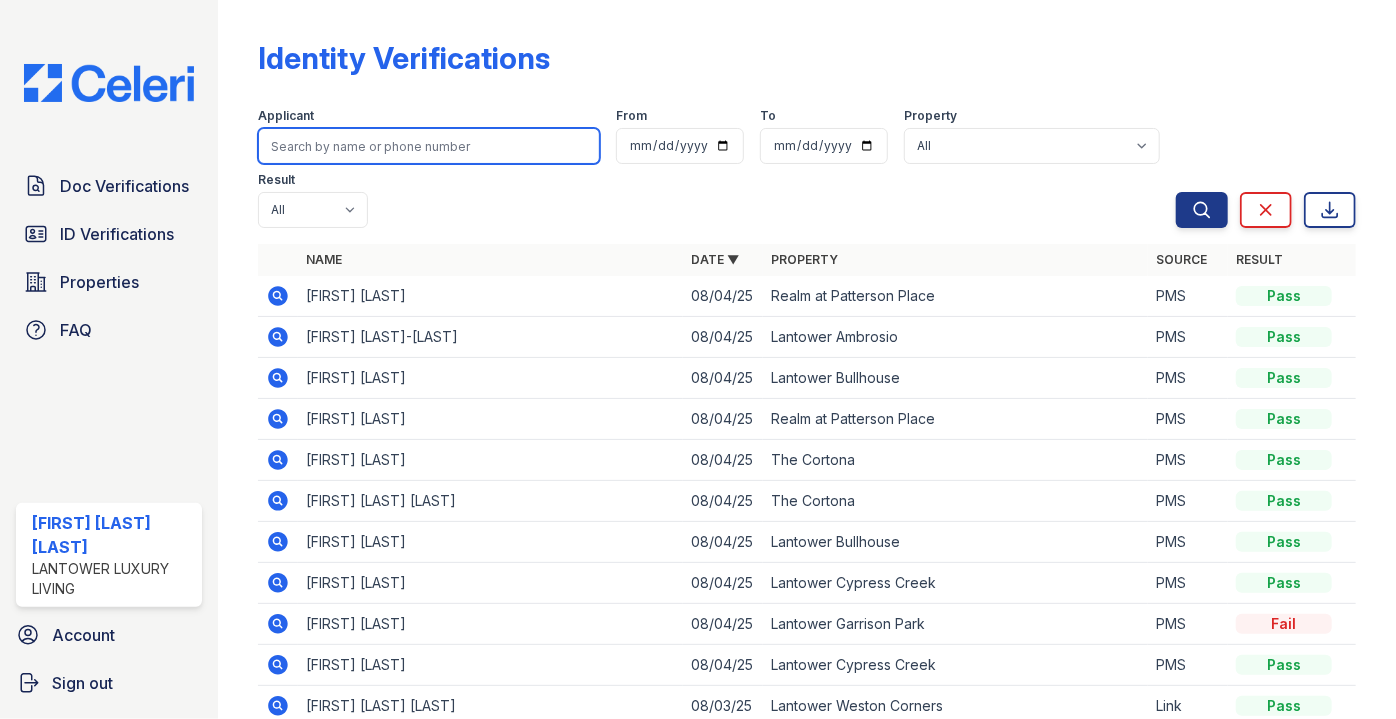 click at bounding box center [429, 146] 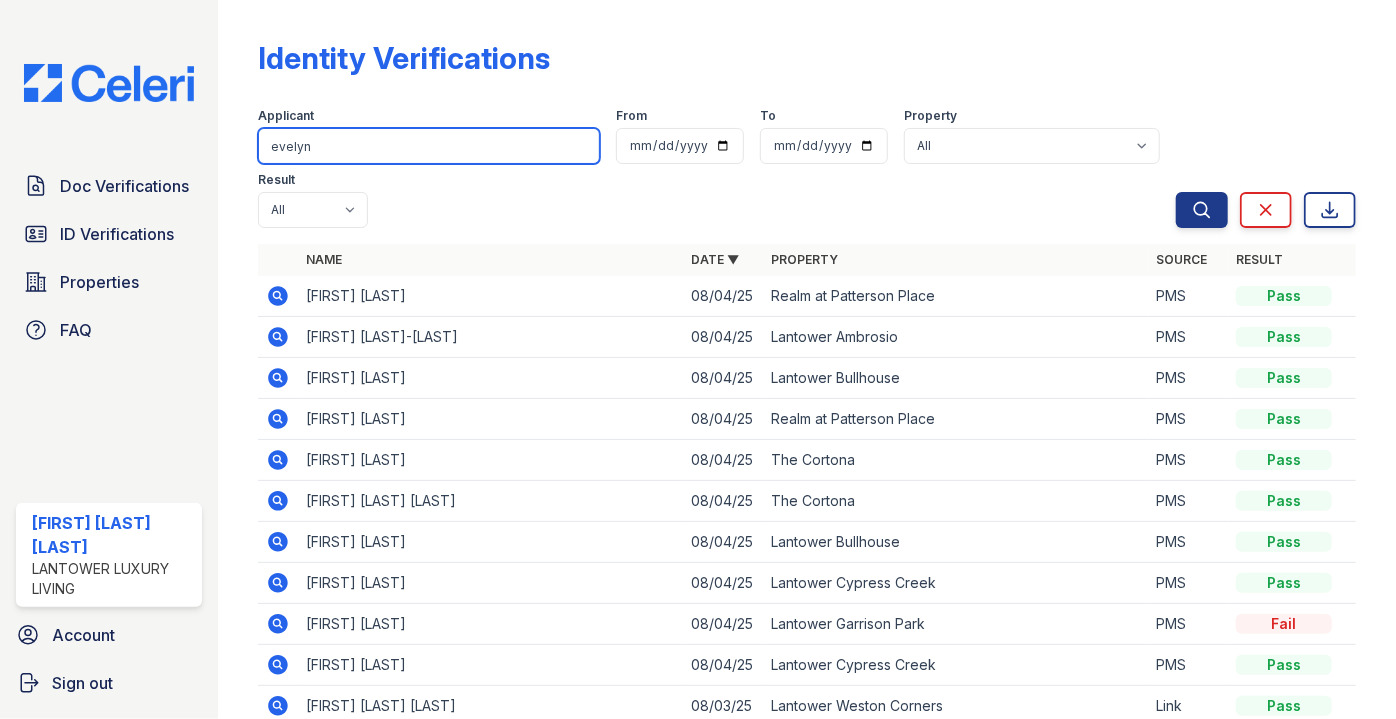 type on "evelyn" 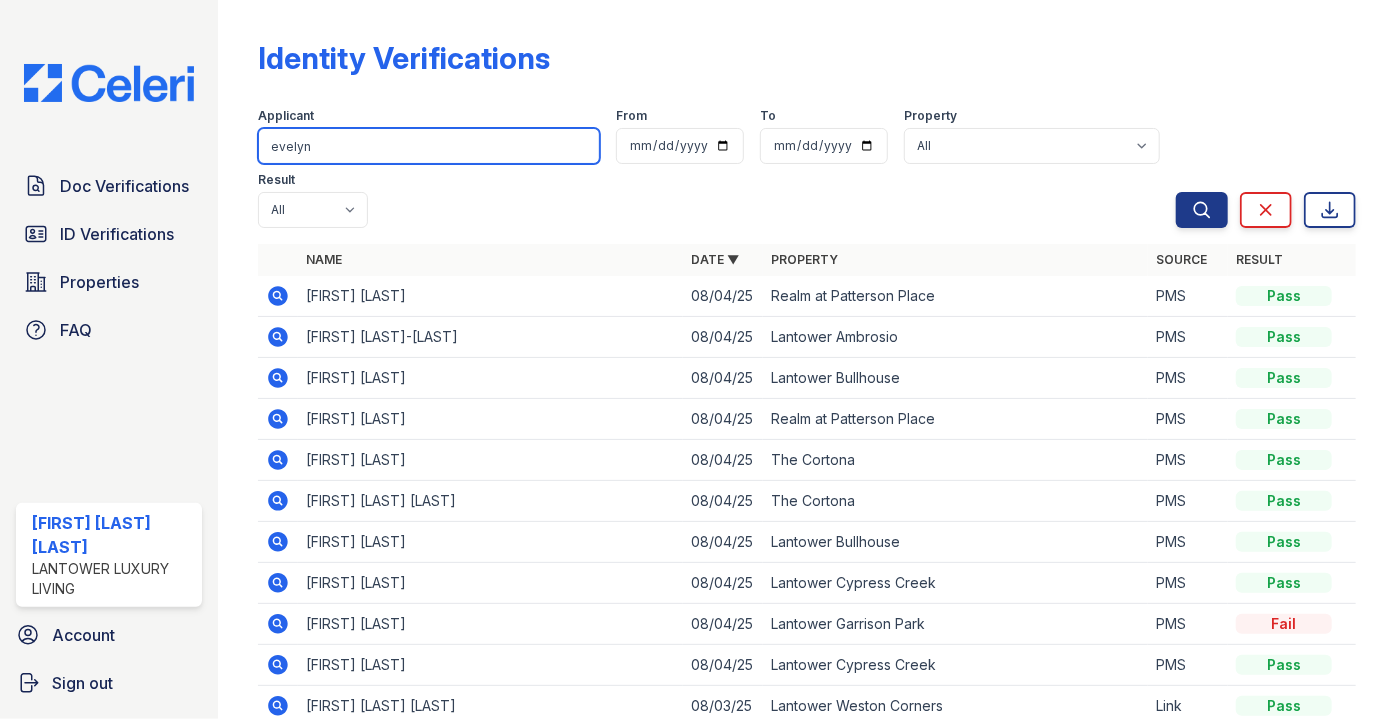 click on "Search" at bounding box center [1202, 210] 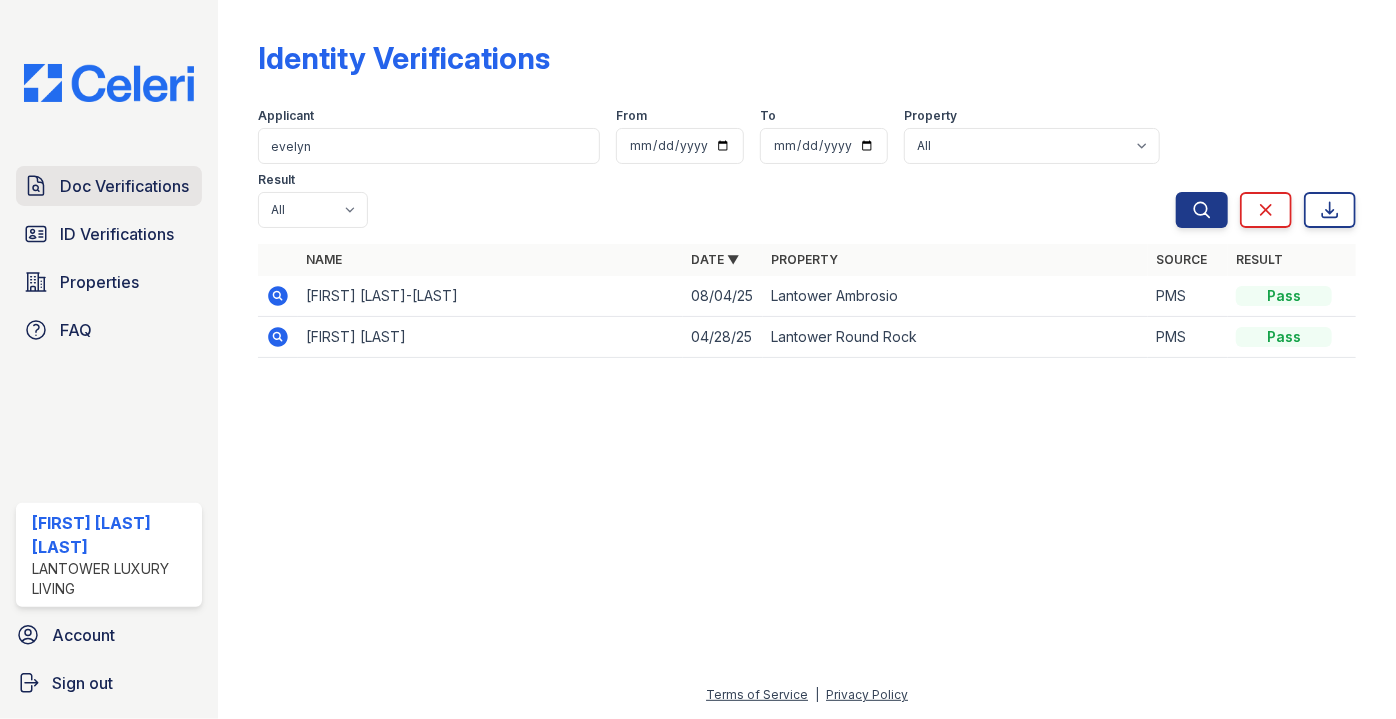 click on "Doc Verifications" at bounding box center (124, 186) 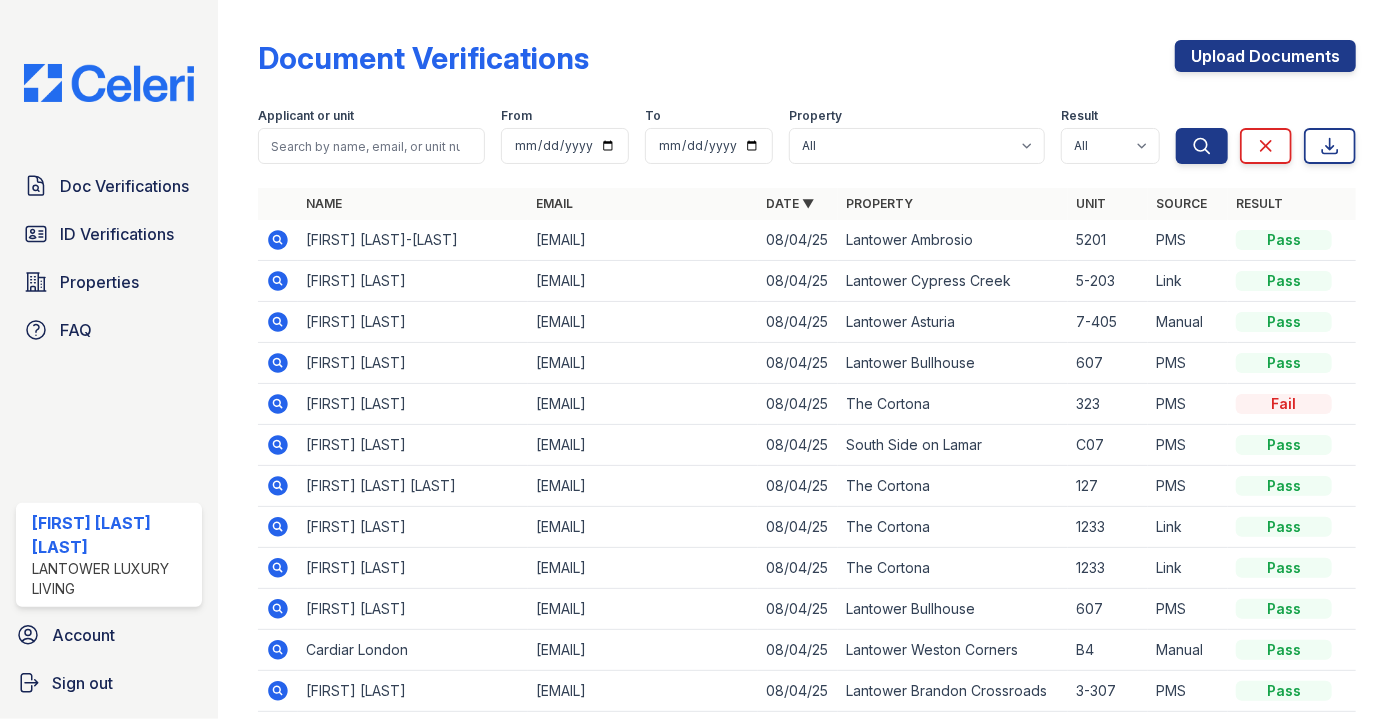 click at bounding box center [371, 146] 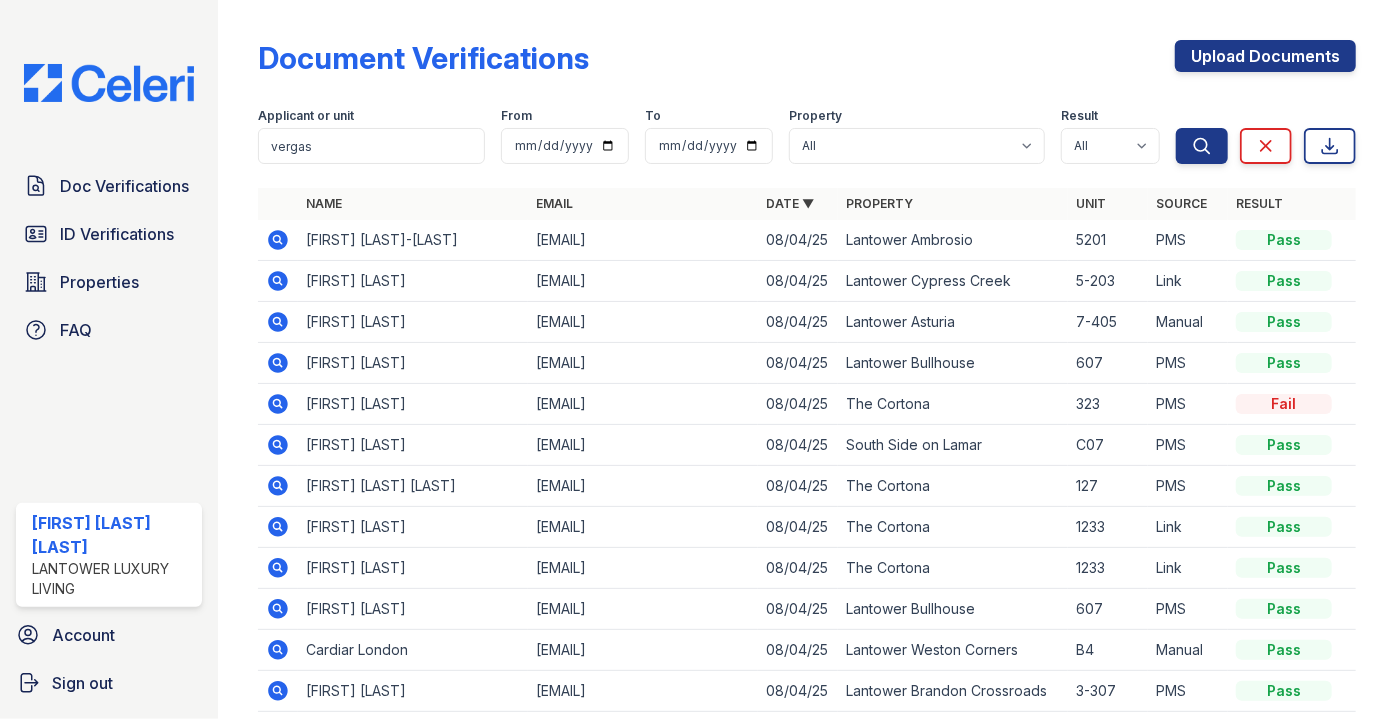 type on "vergas" 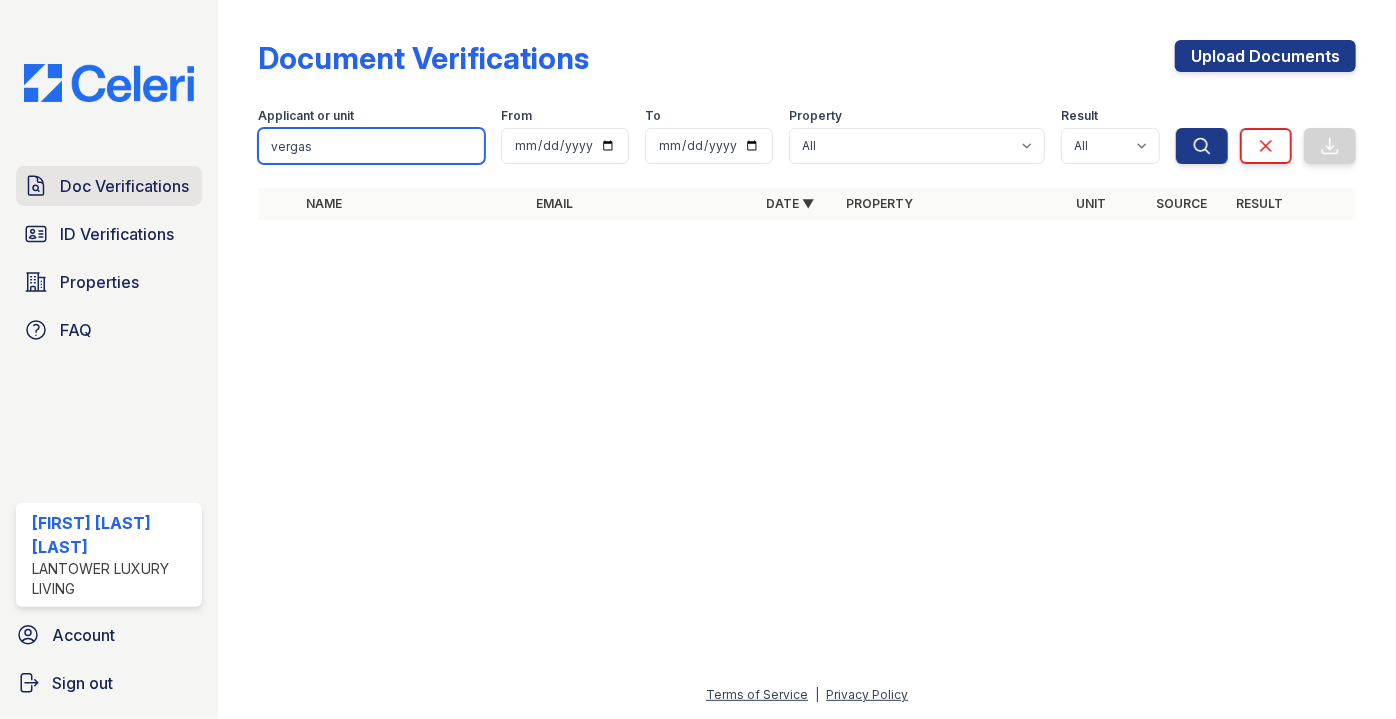 drag, startPoint x: 381, startPoint y: 143, endPoint x: 175, endPoint y: 166, distance: 207.28 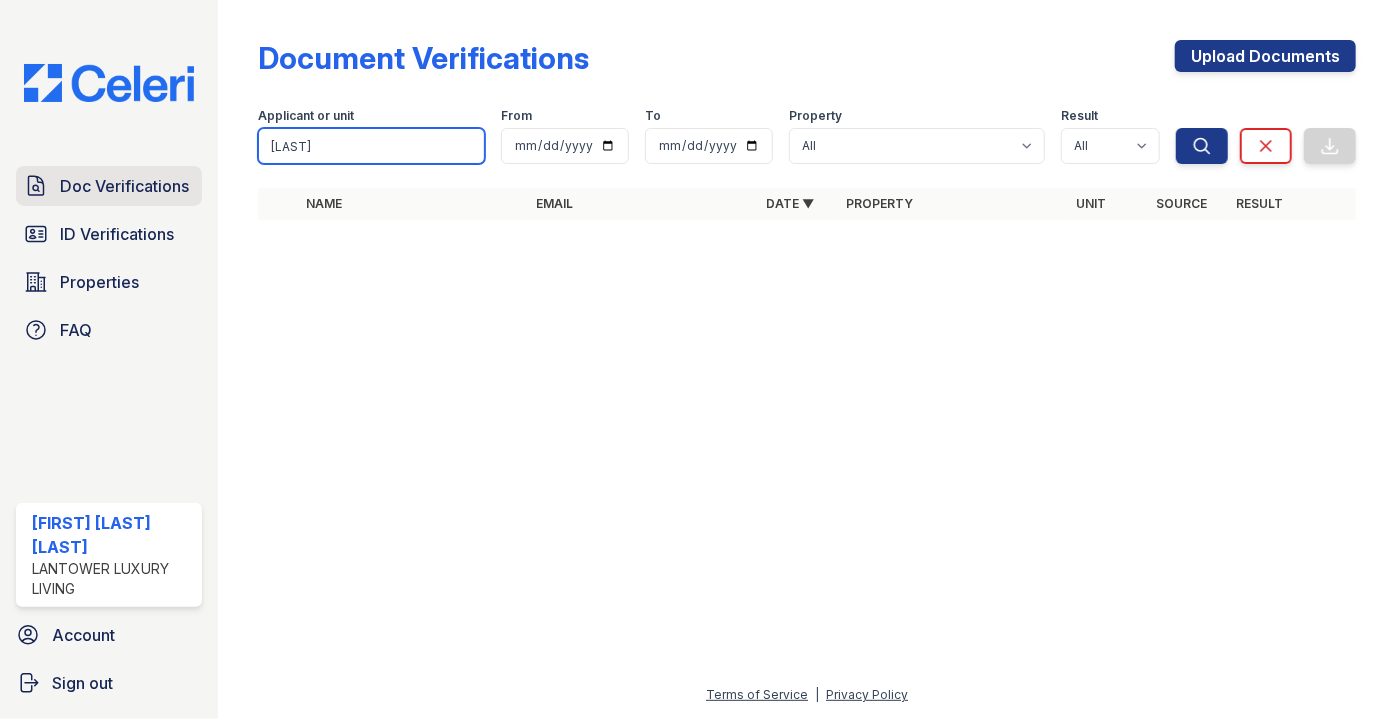 type on "vargas" 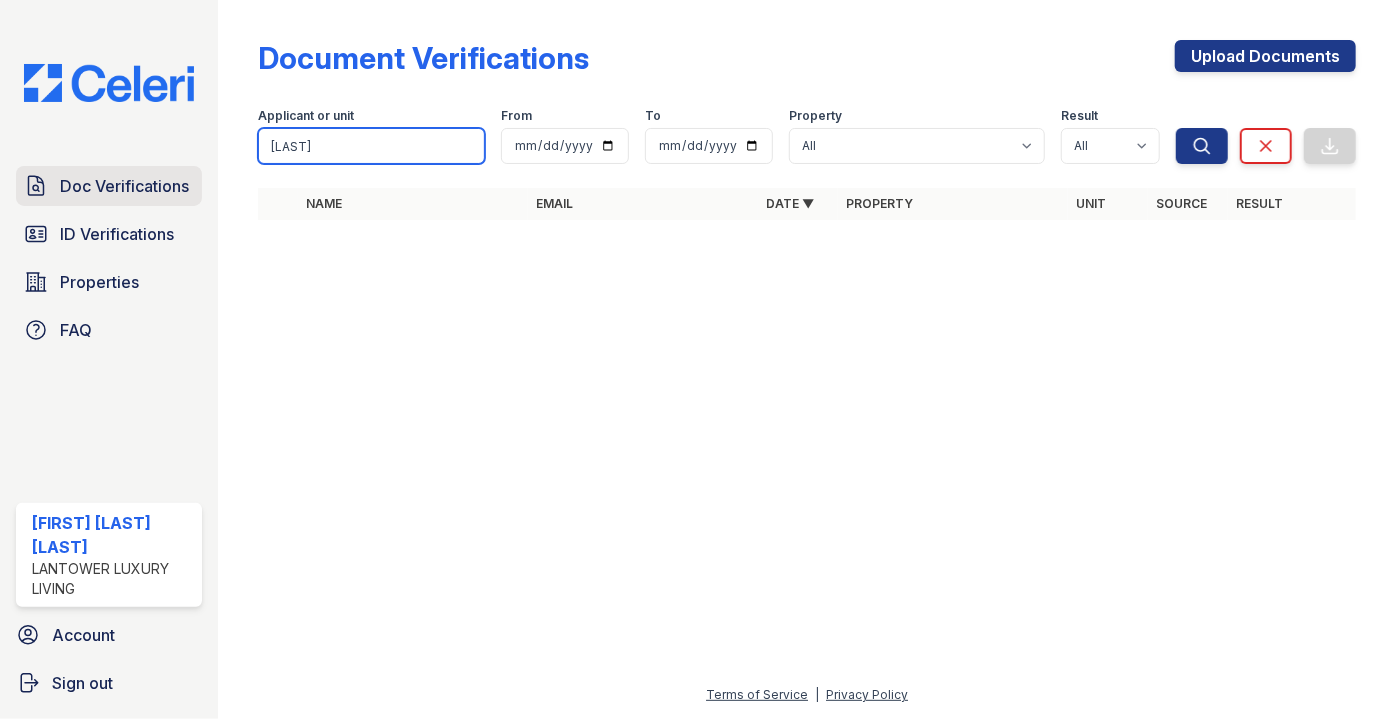 click on "Search" at bounding box center (1202, 146) 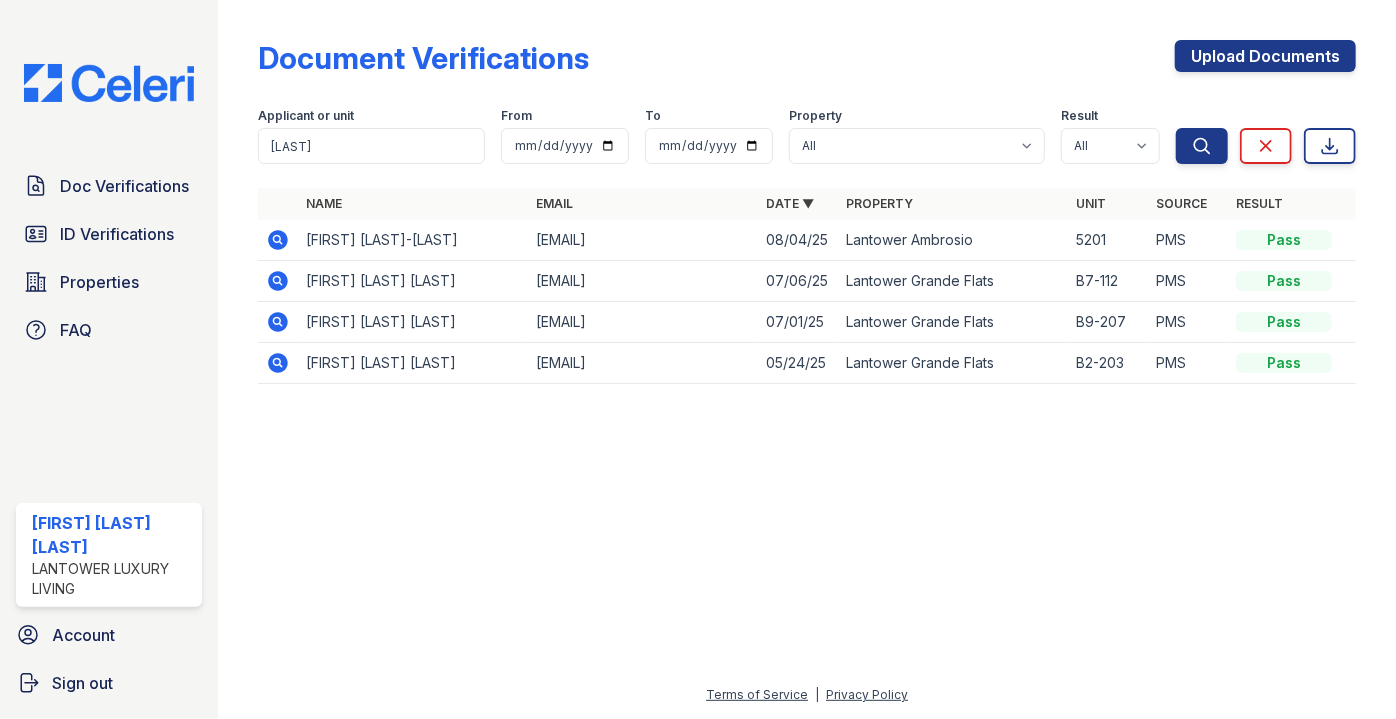 click 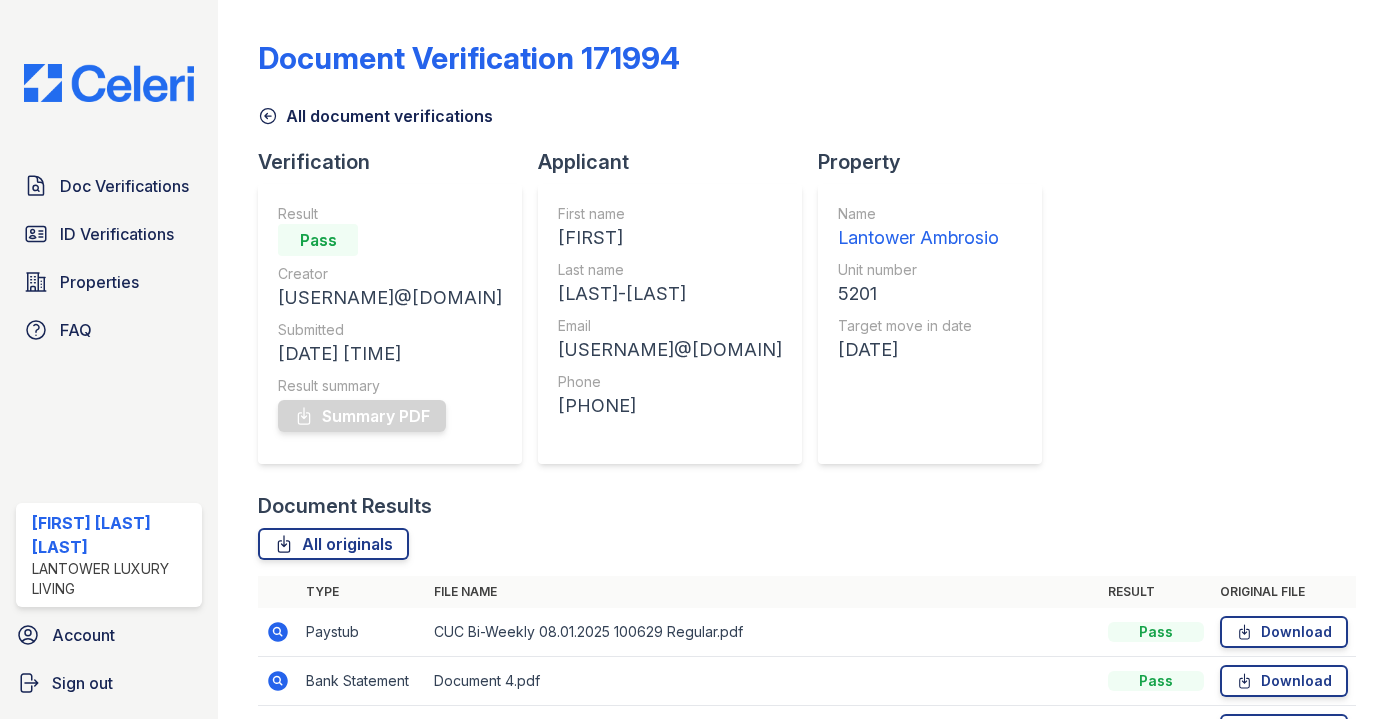 scroll, scrollTop: 0, scrollLeft: 0, axis: both 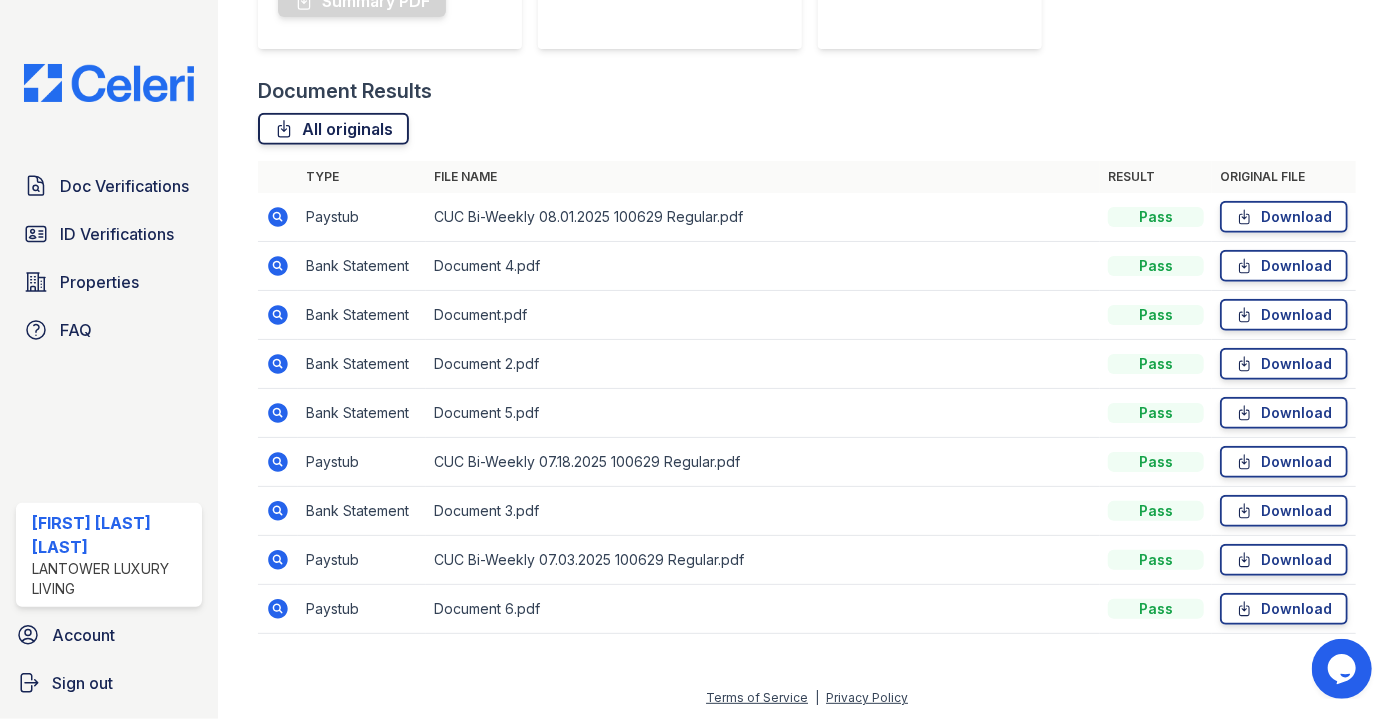 click 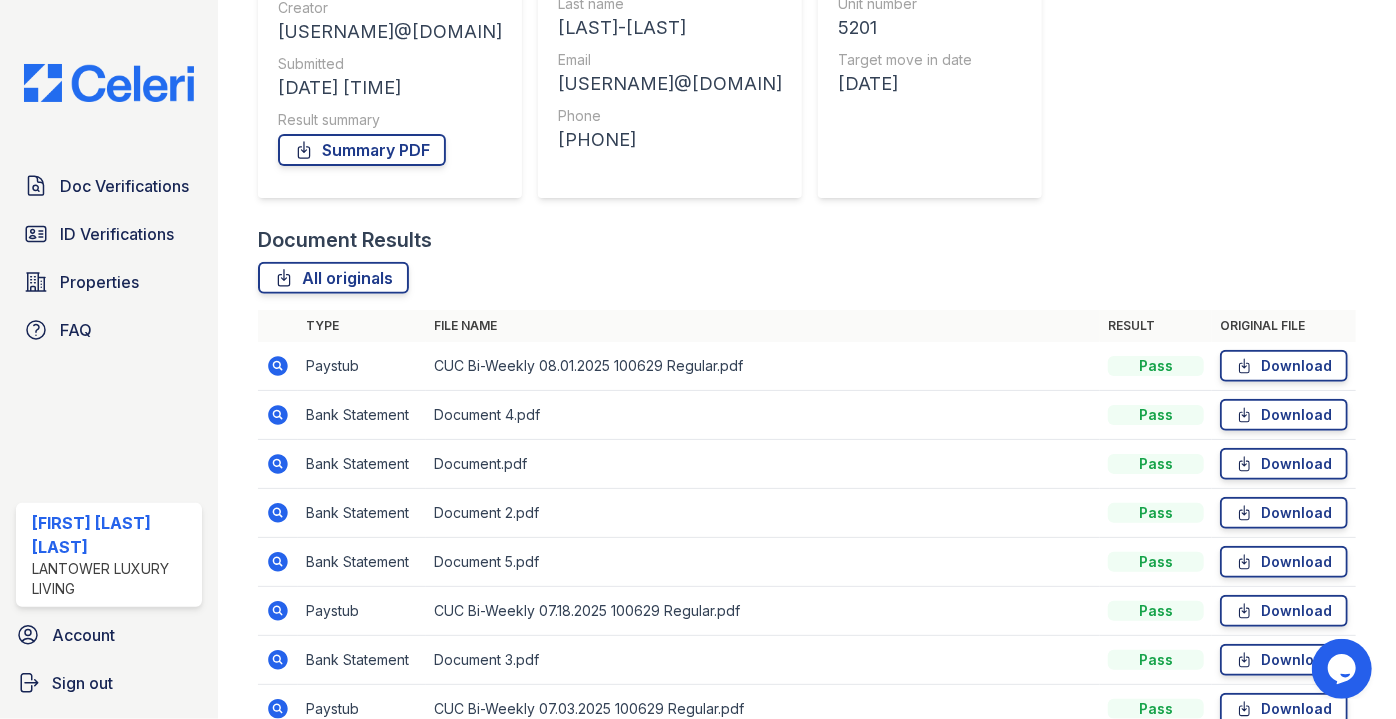 scroll, scrollTop: 0, scrollLeft: 0, axis: both 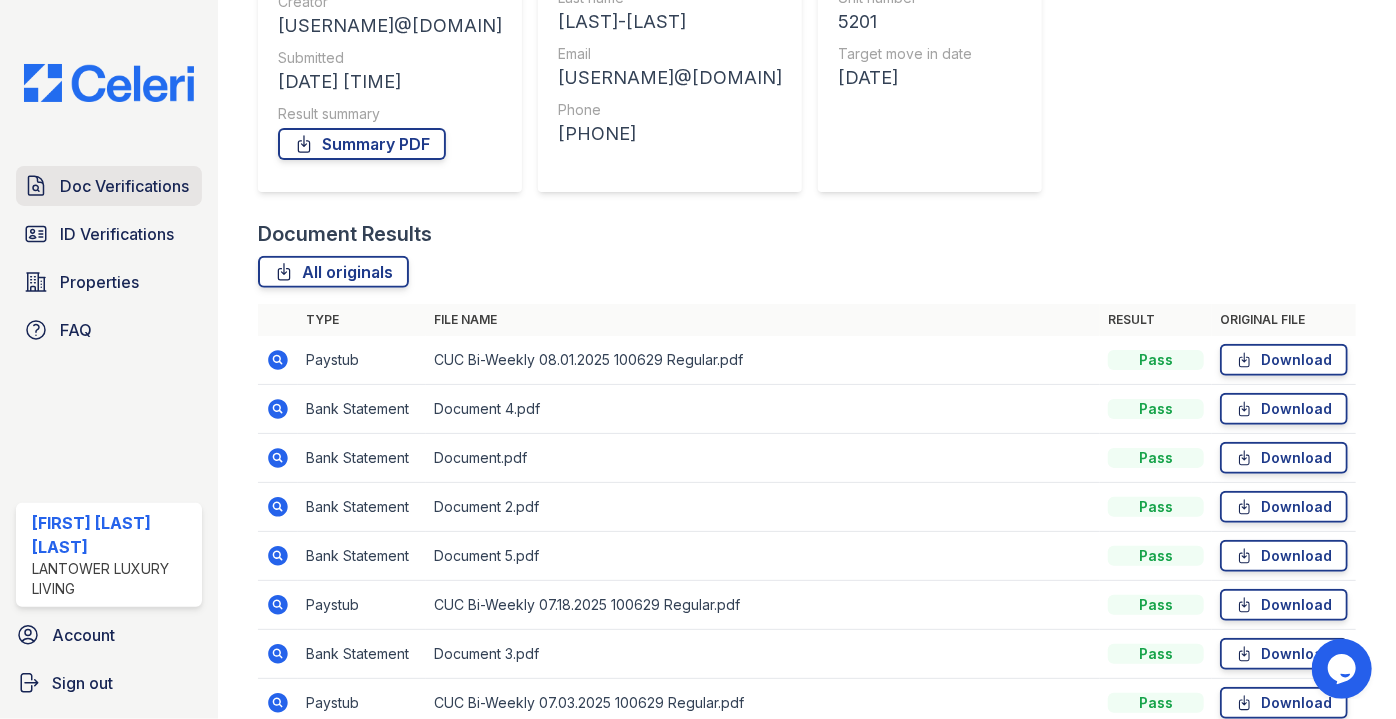 click on "Doc Verifications" at bounding box center [109, 186] 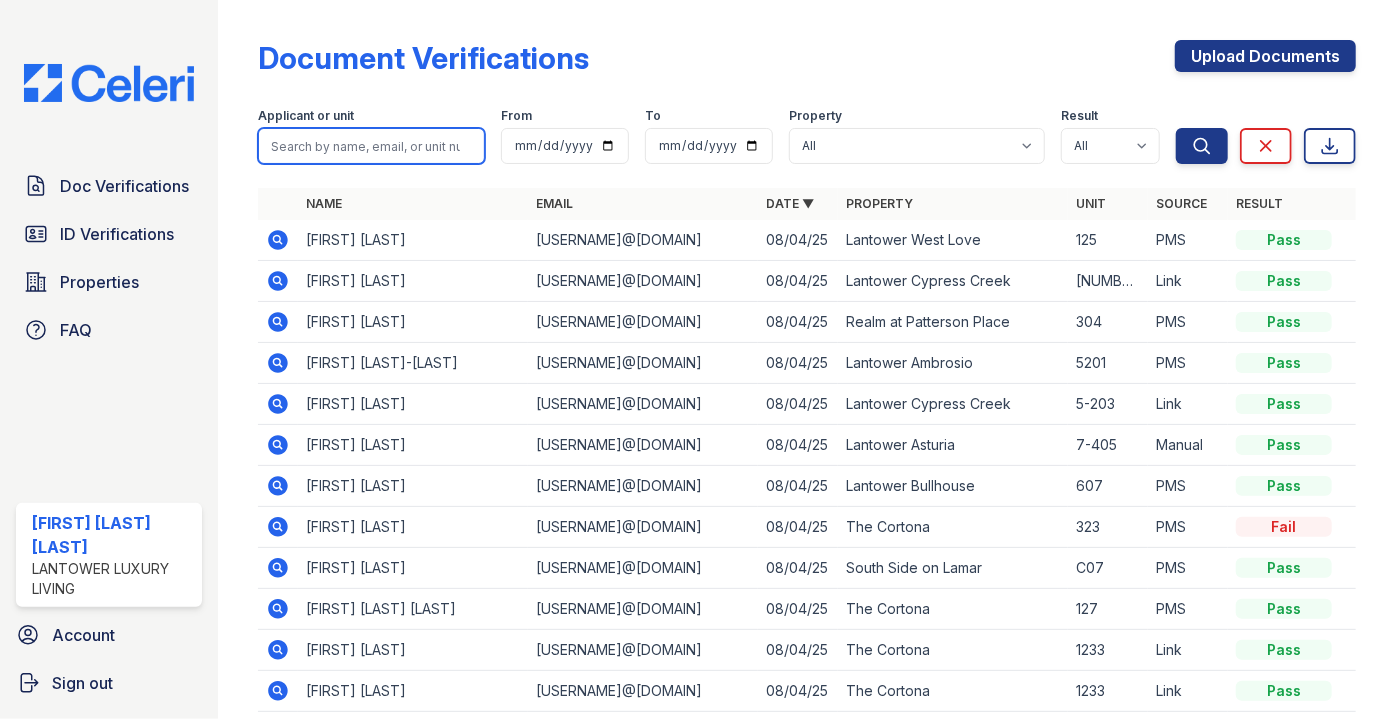 click at bounding box center [371, 146] 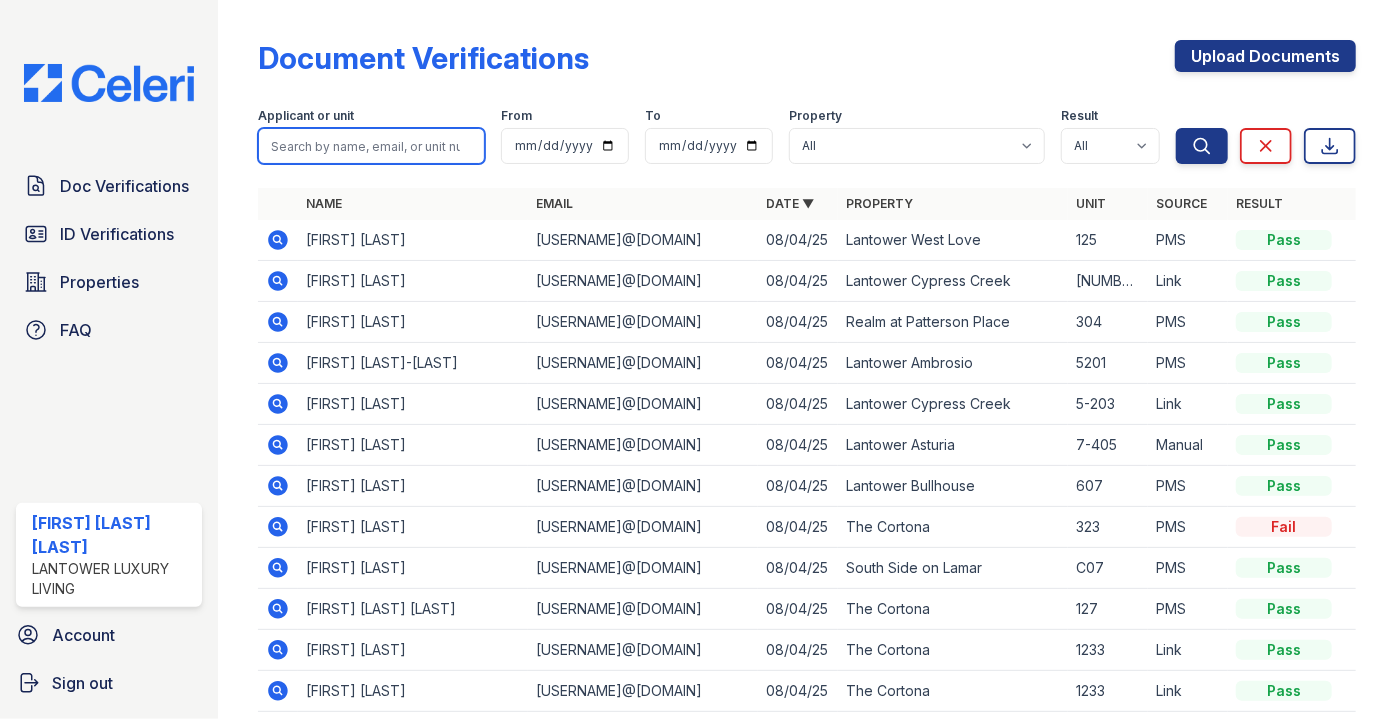 click at bounding box center (371, 146) 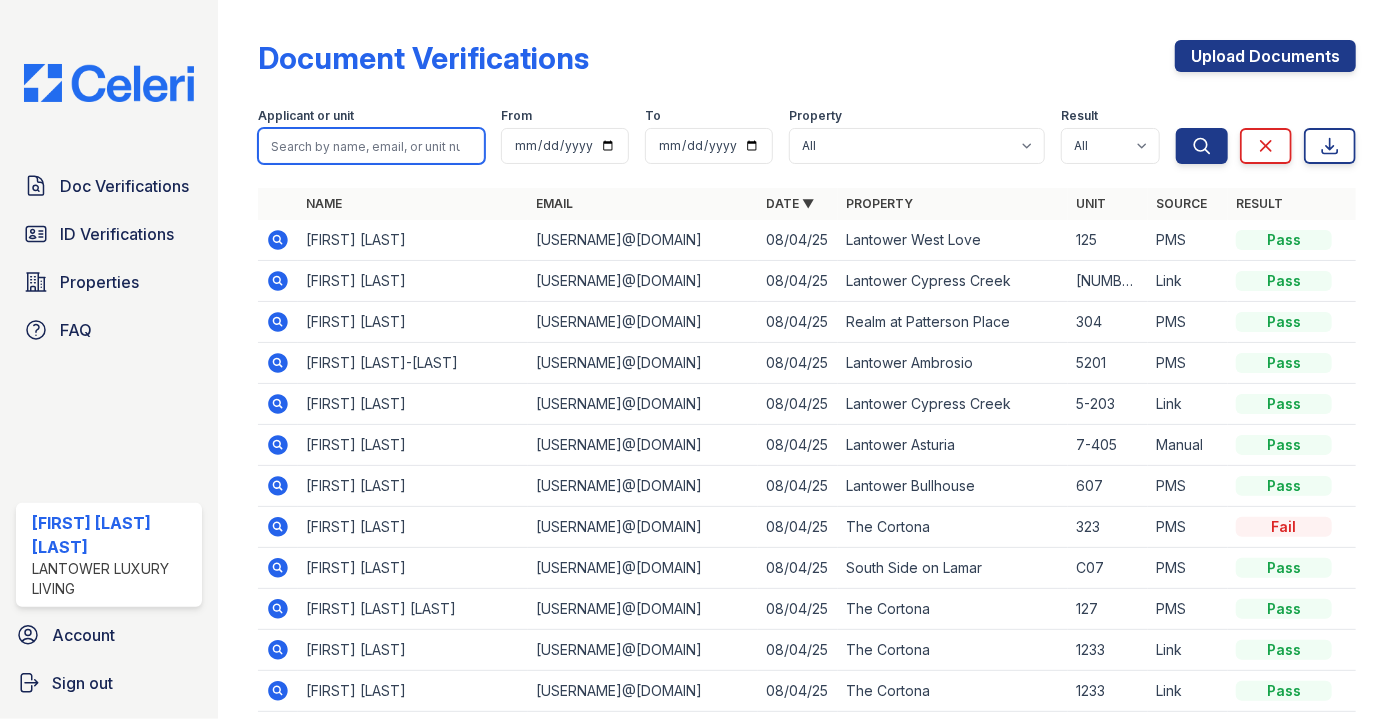 click at bounding box center (371, 146) 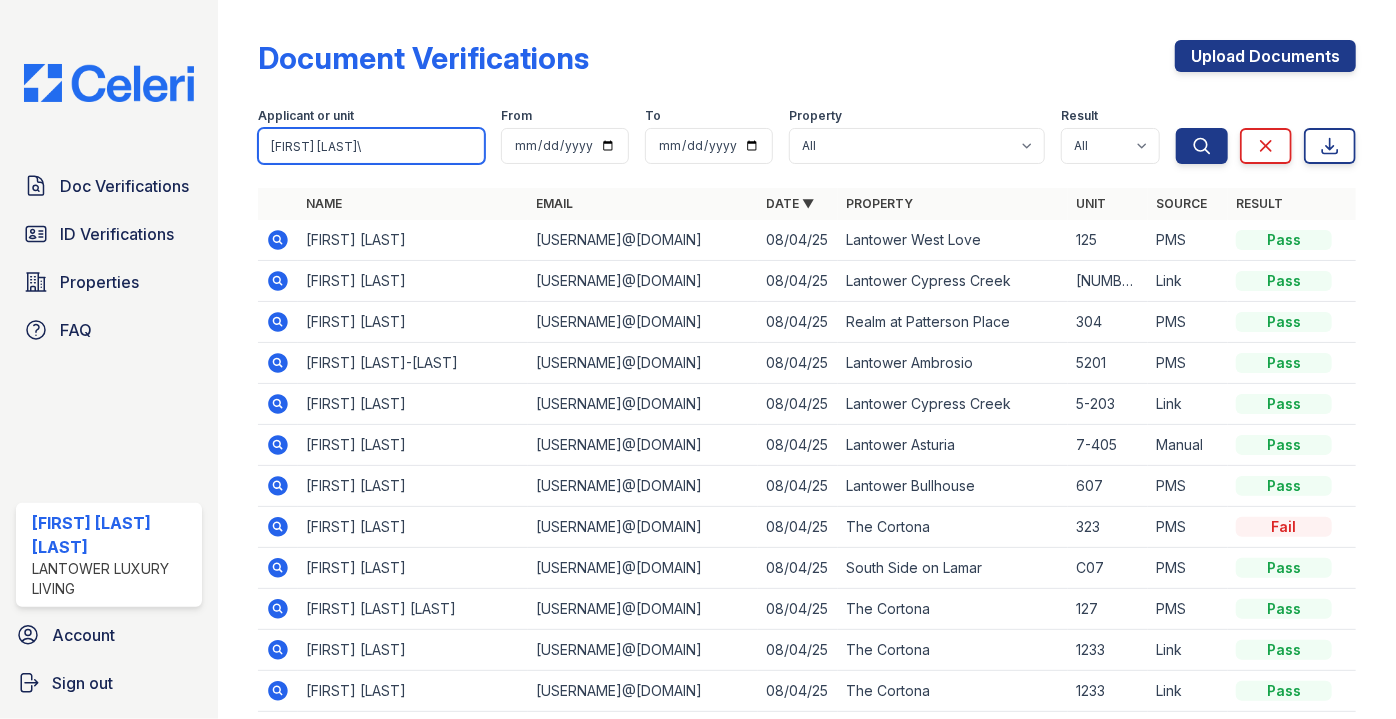 type on "Edith Martinez\" 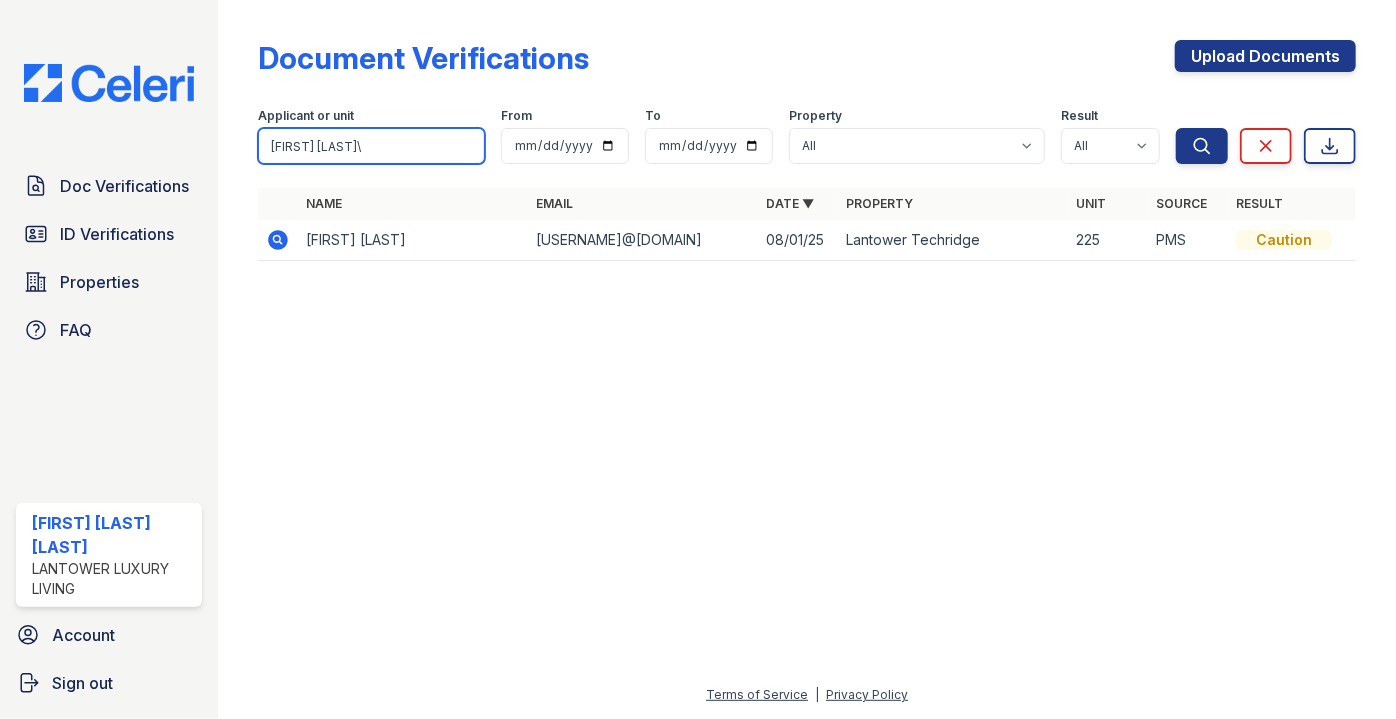 click on "Edith Martinez\" at bounding box center [371, 146] 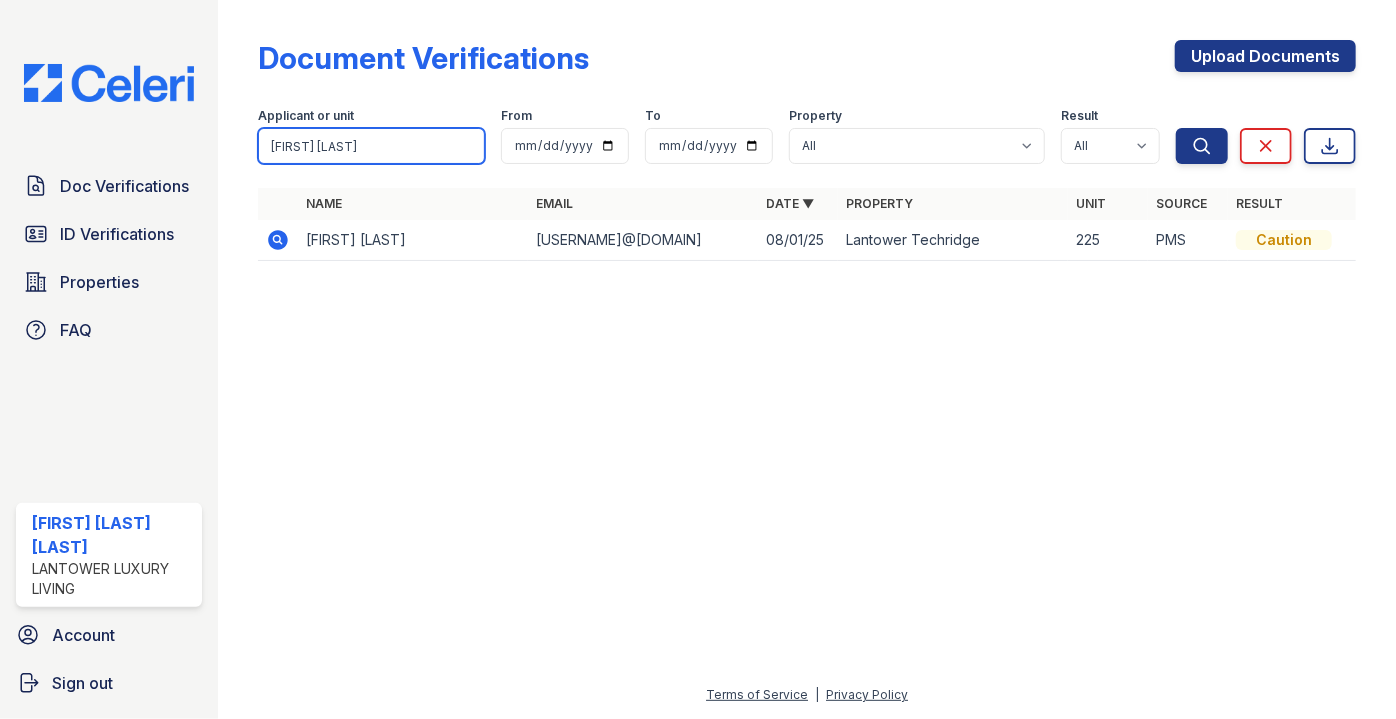 type on "Edith Martinez" 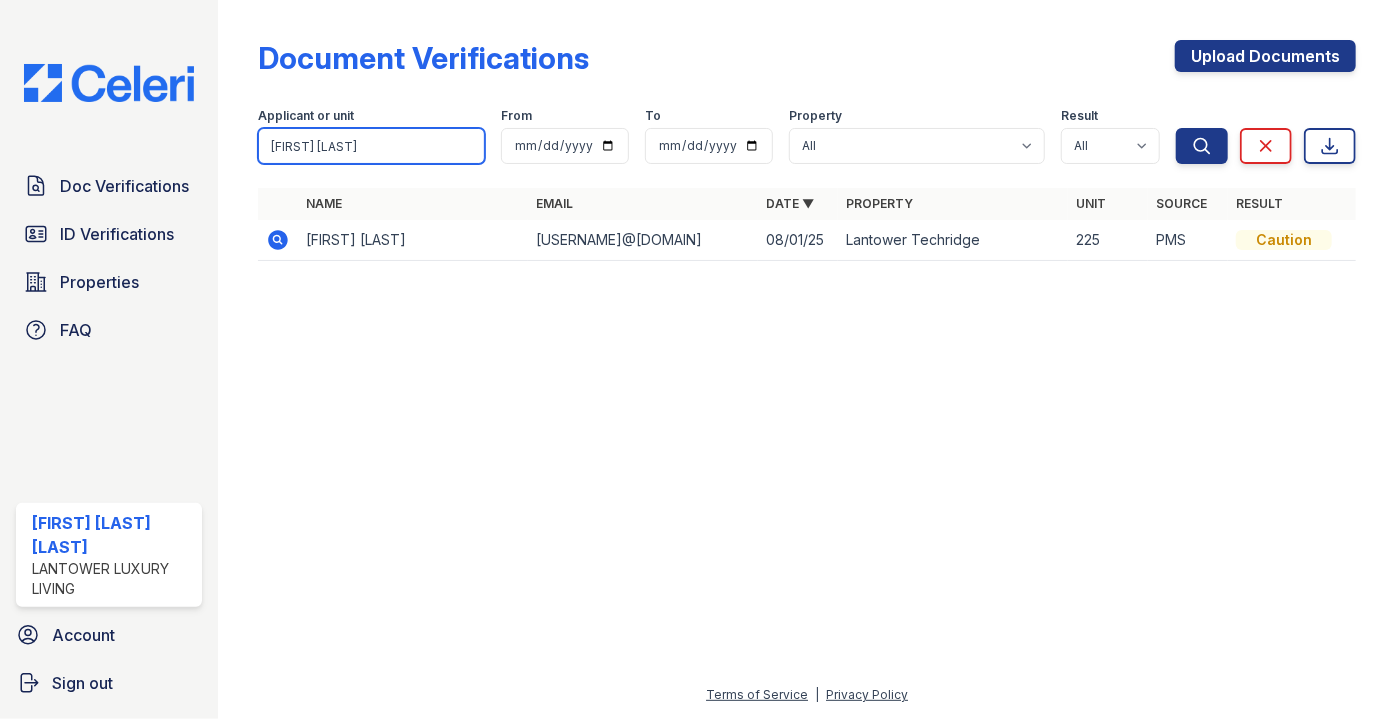 click on "Search" at bounding box center [1202, 146] 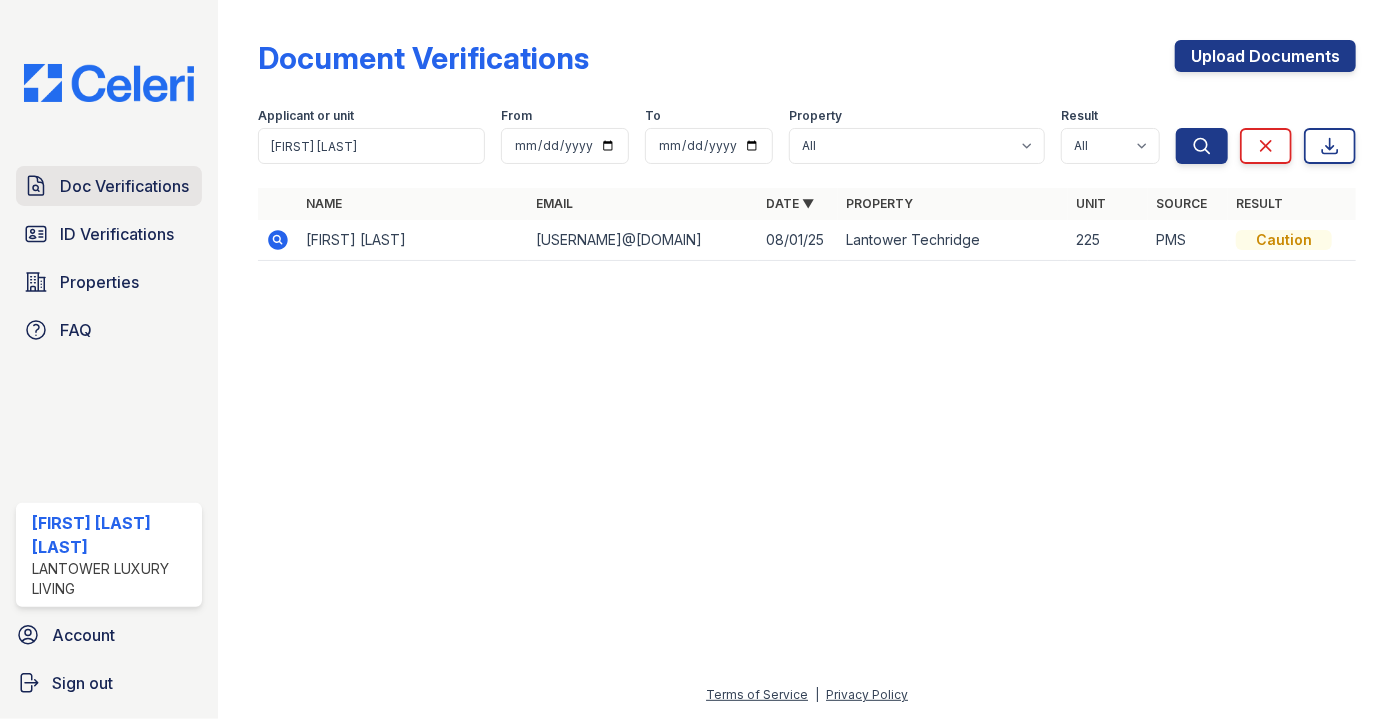 click on "Doc Verifications" at bounding box center [124, 186] 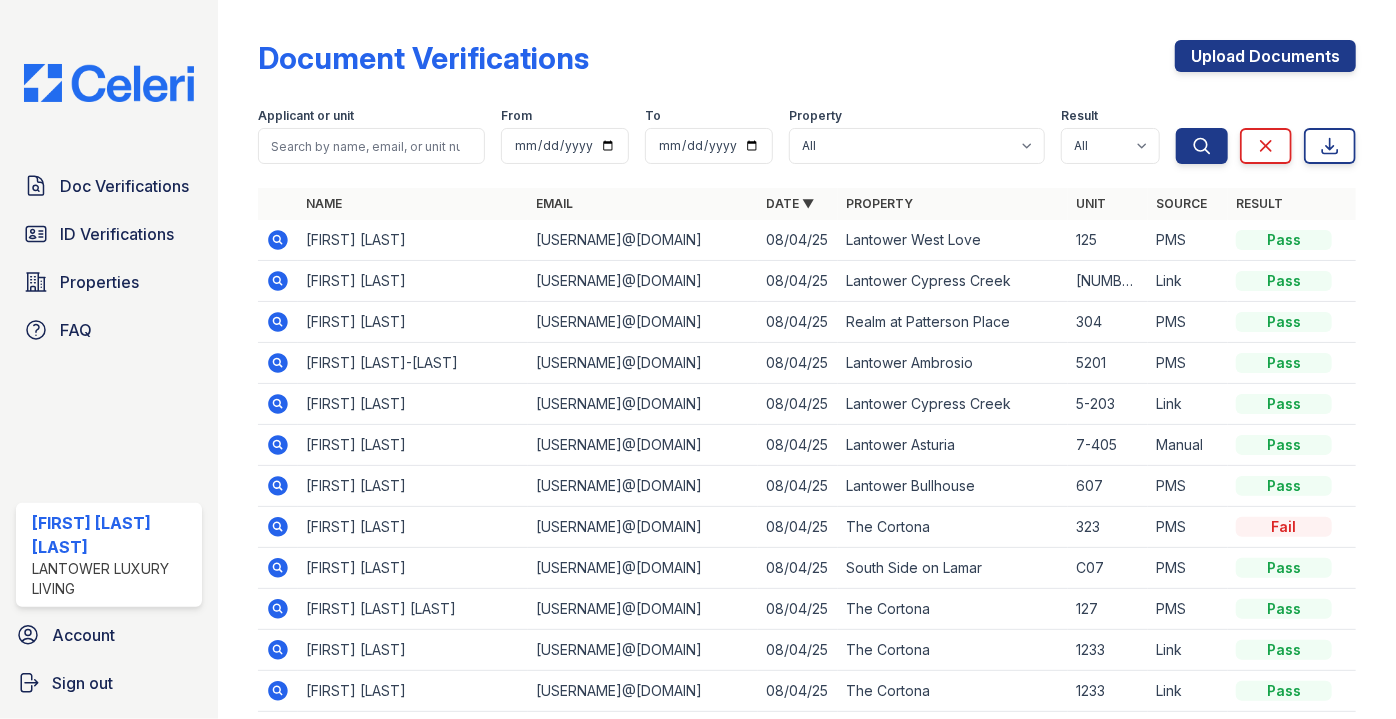 click at bounding box center [371, 146] 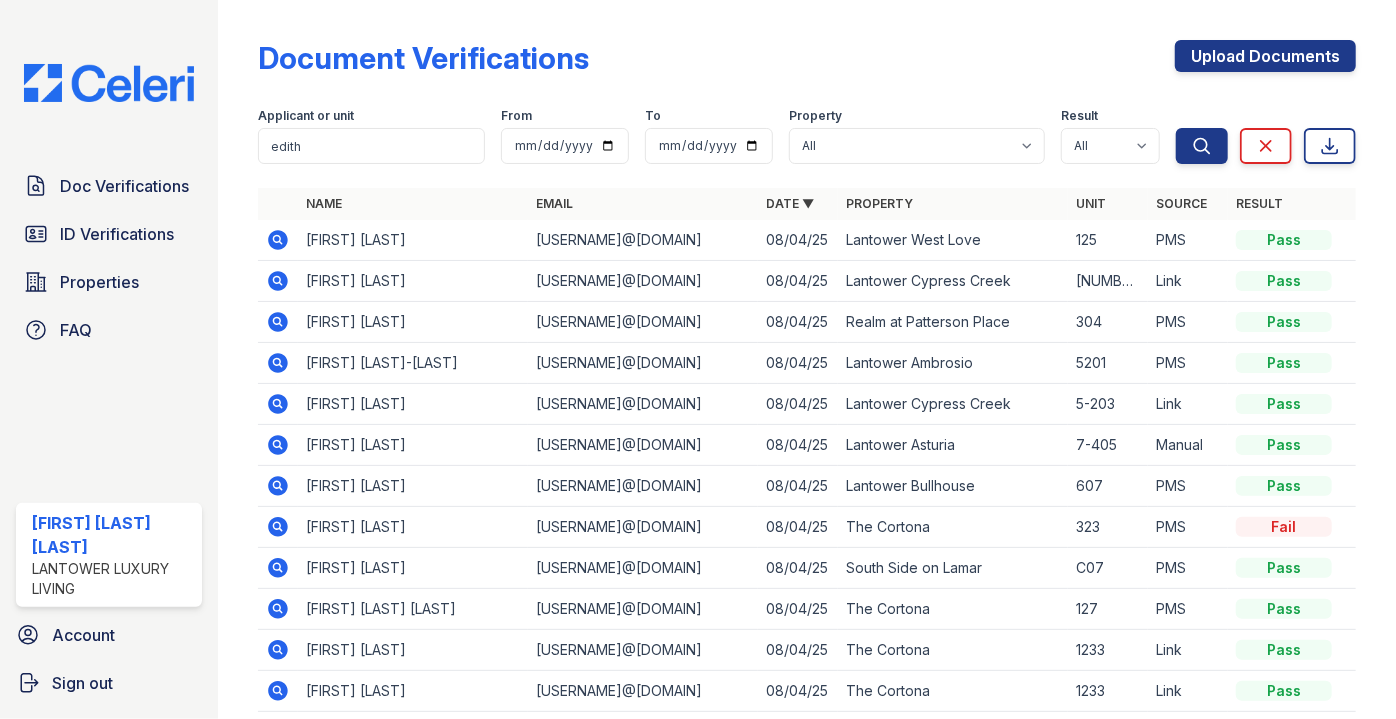 type on "edith" 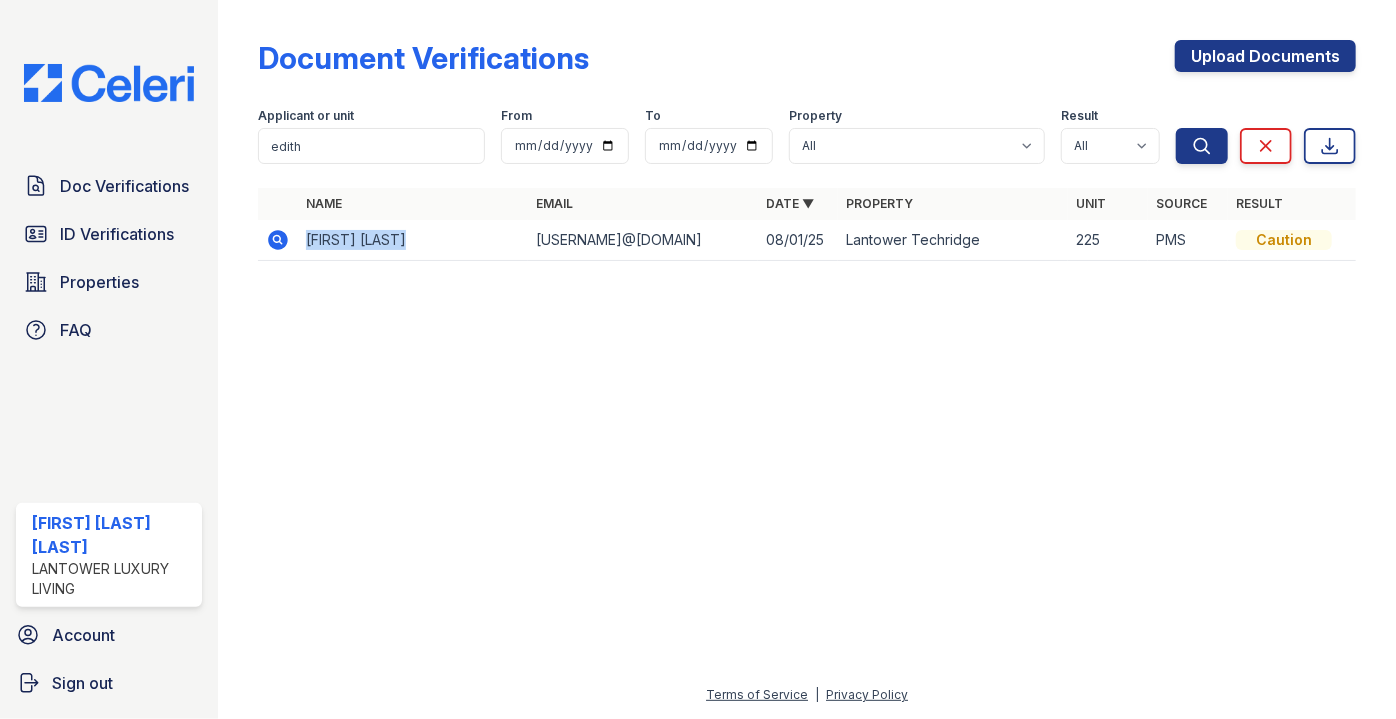 drag, startPoint x: 409, startPoint y: 240, endPoint x: 301, endPoint y: 228, distance: 108.66462 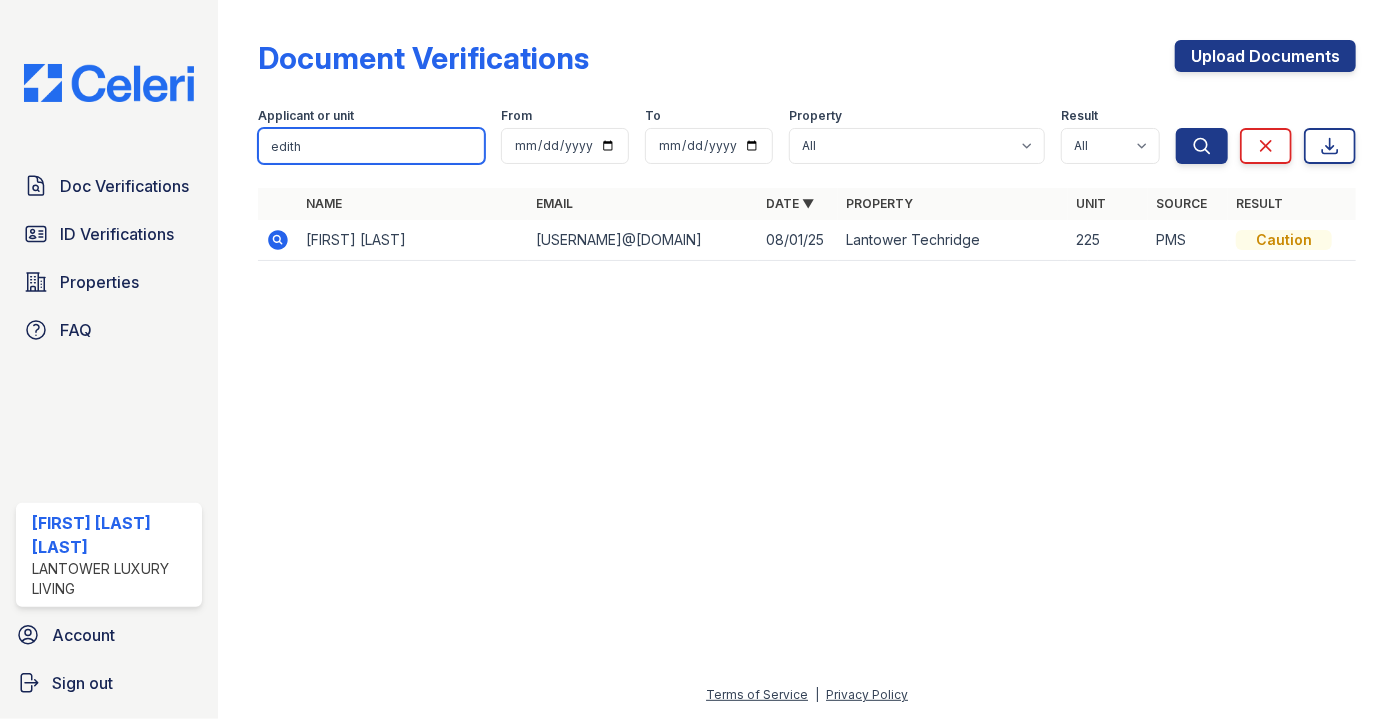 drag, startPoint x: 416, startPoint y: 136, endPoint x: 200, endPoint y: 159, distance: 217.22108 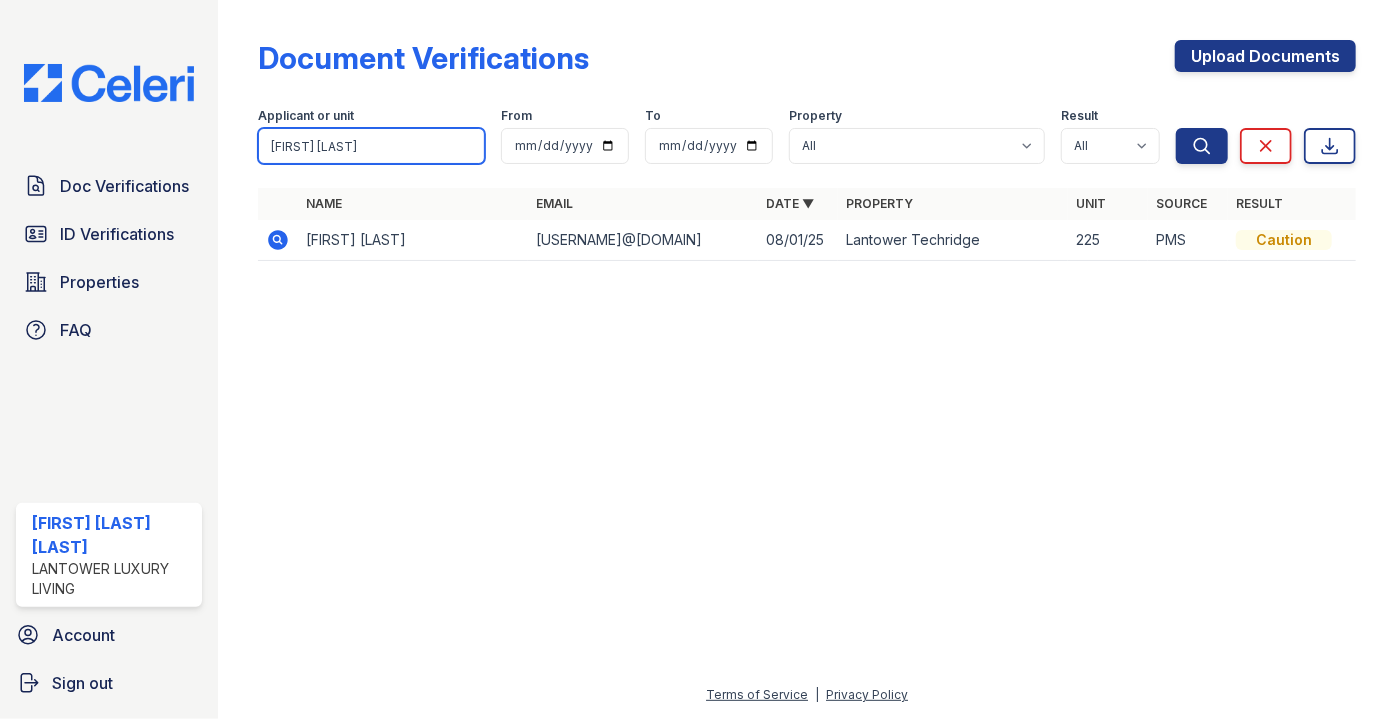 type on "Edith Martinez" 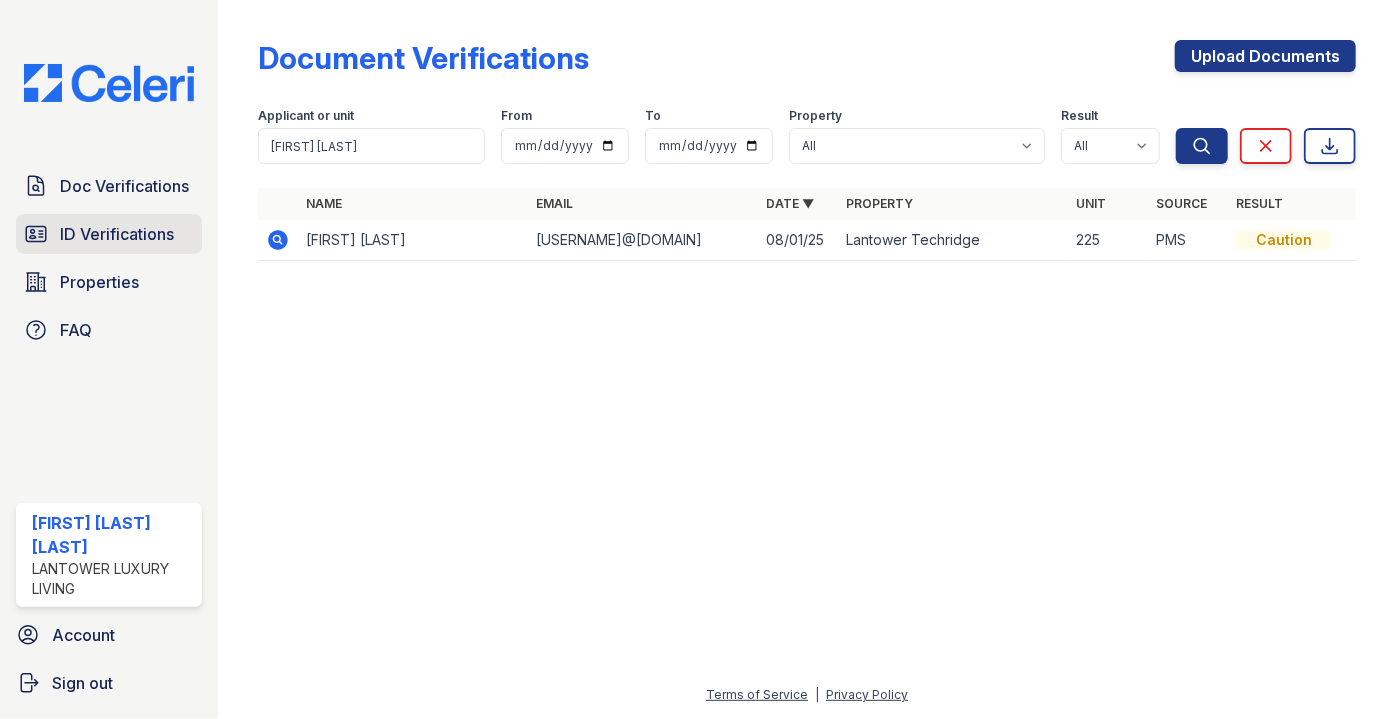 click on "ID Verifications" at bounding box center (109, 234) 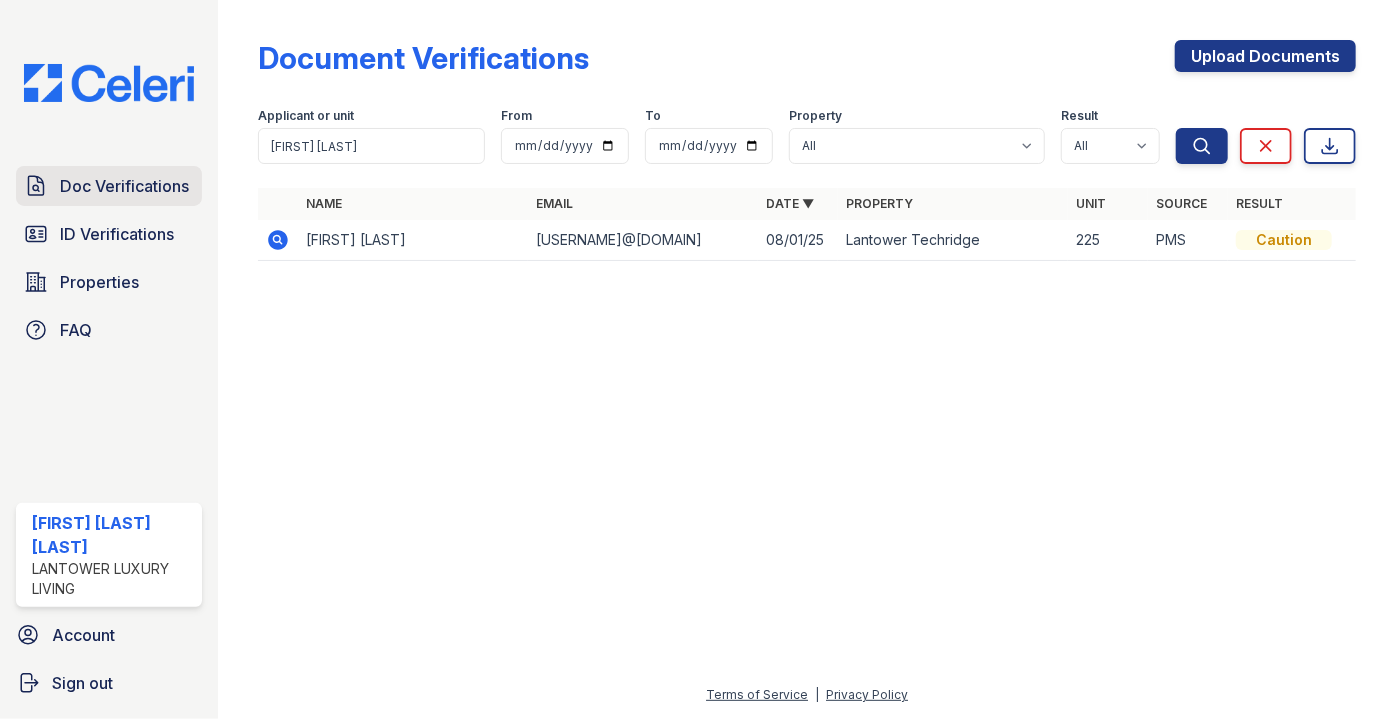 click on "Doc Verifications" at bounding box center [124, 186] 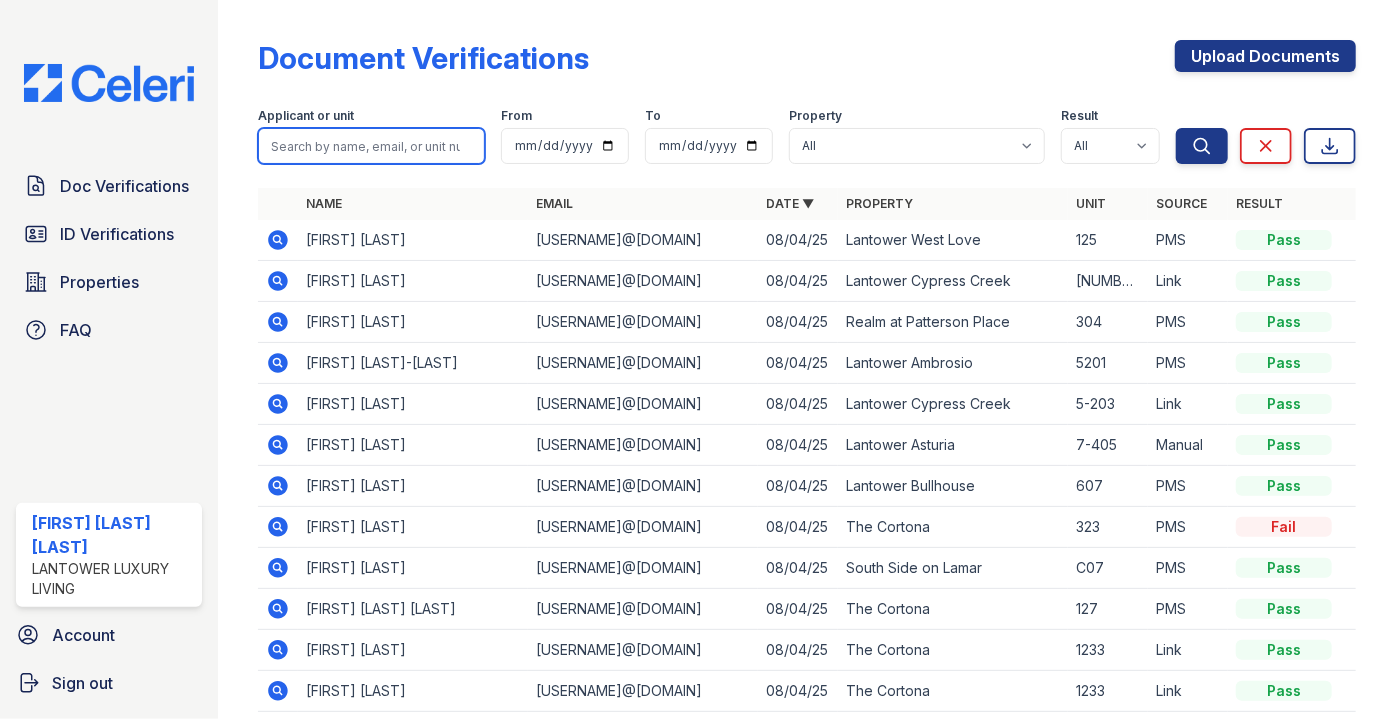 click at bounding box center [371, 146] 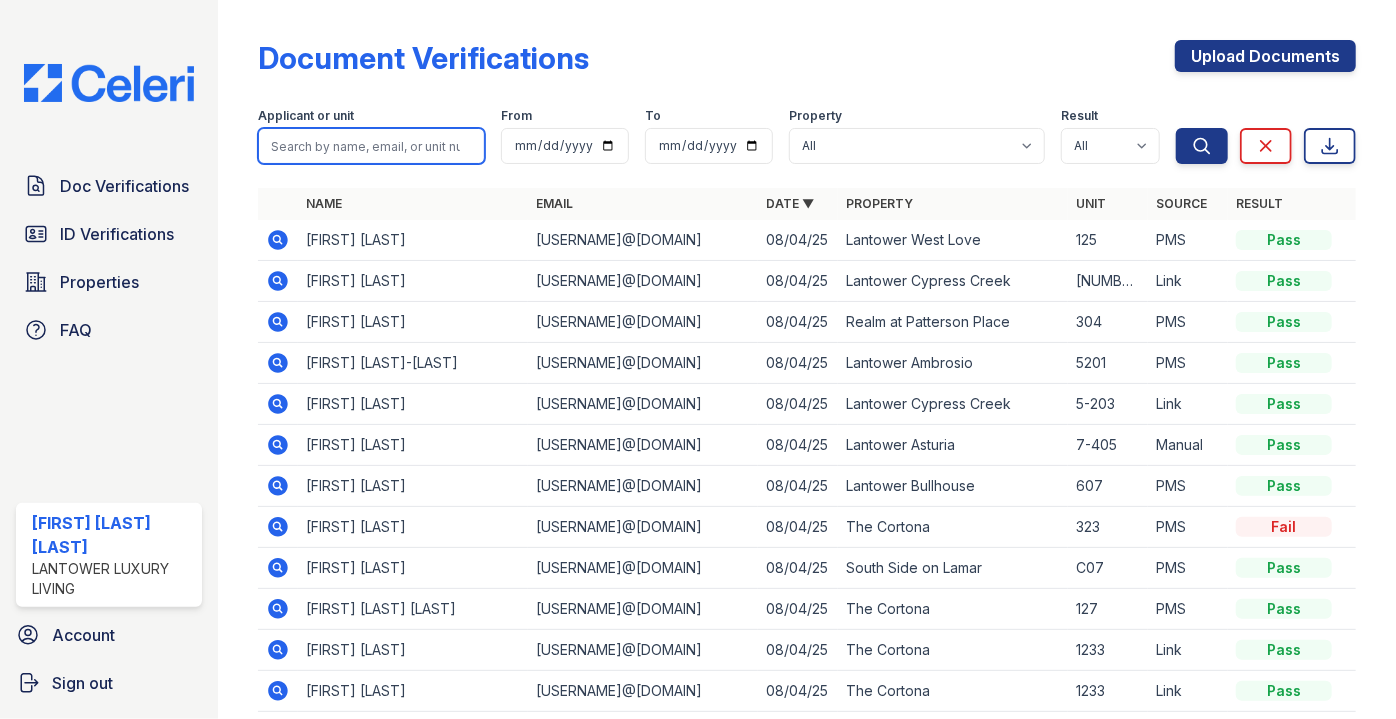 click at bounding box center (371, 146) 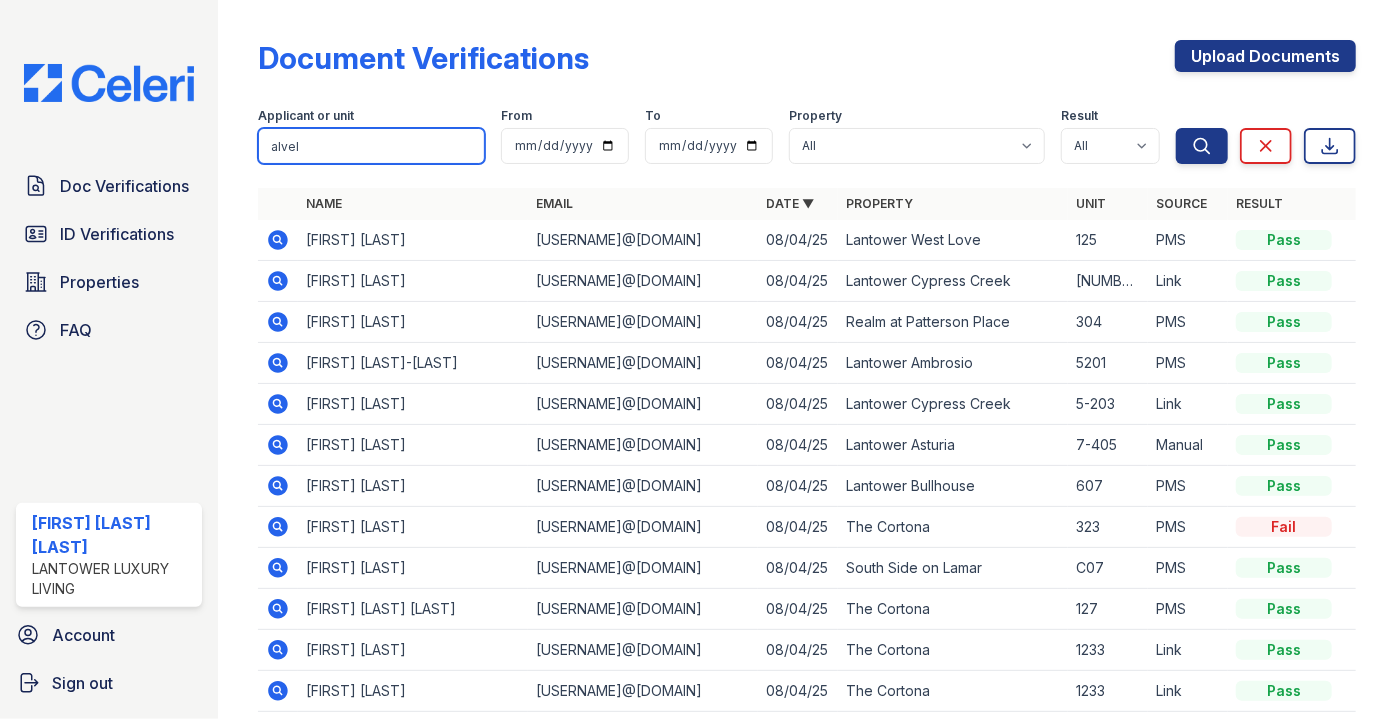 type on "alvel" 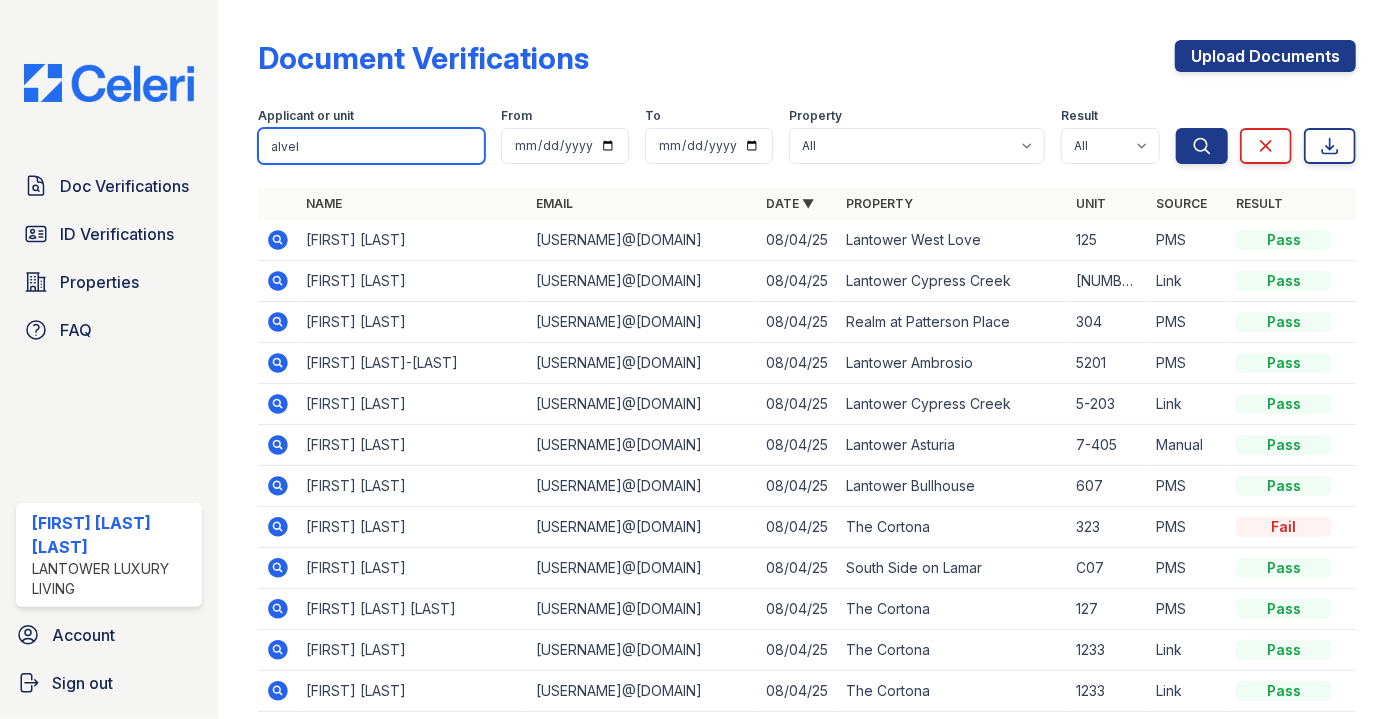 click on "Search" at bounding box center [1202, 146] 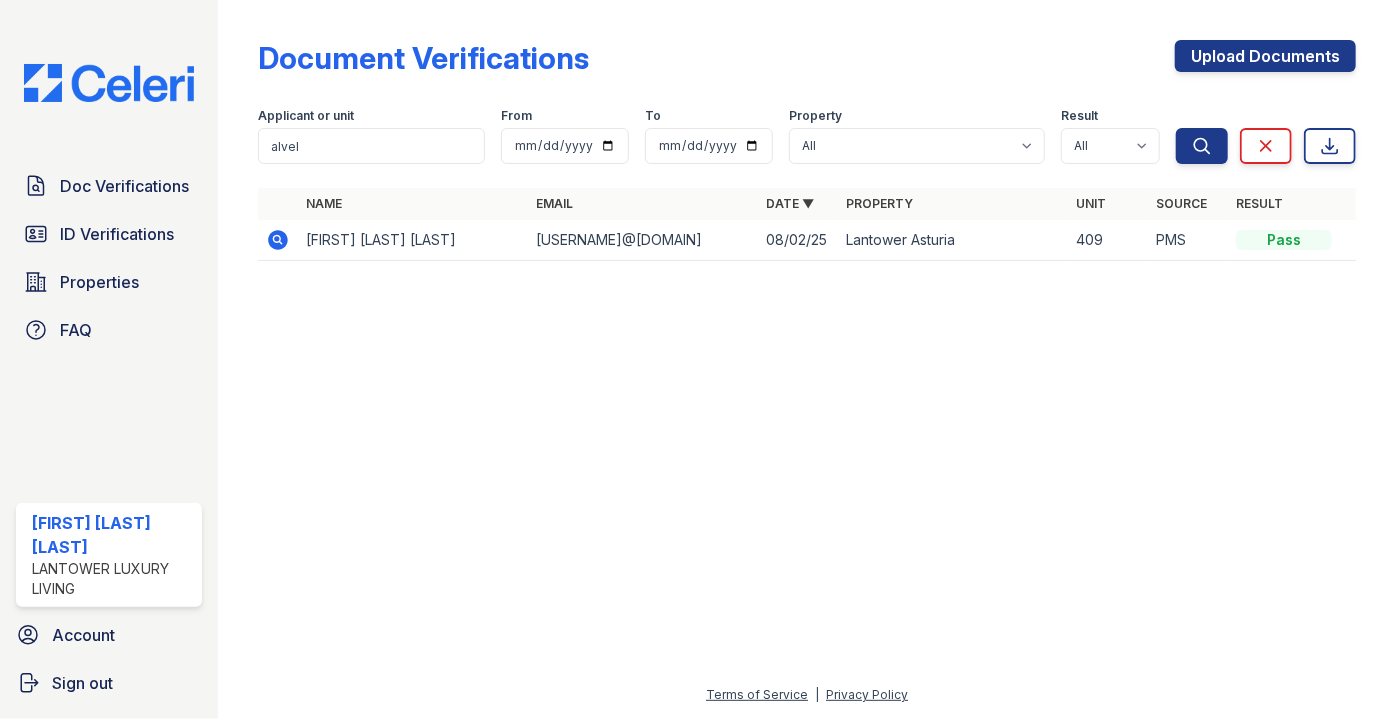 drag, startPoint x: 258, startPoint y: 246, endPoint x: 261, endPoint y: 236, distance: 10.440307 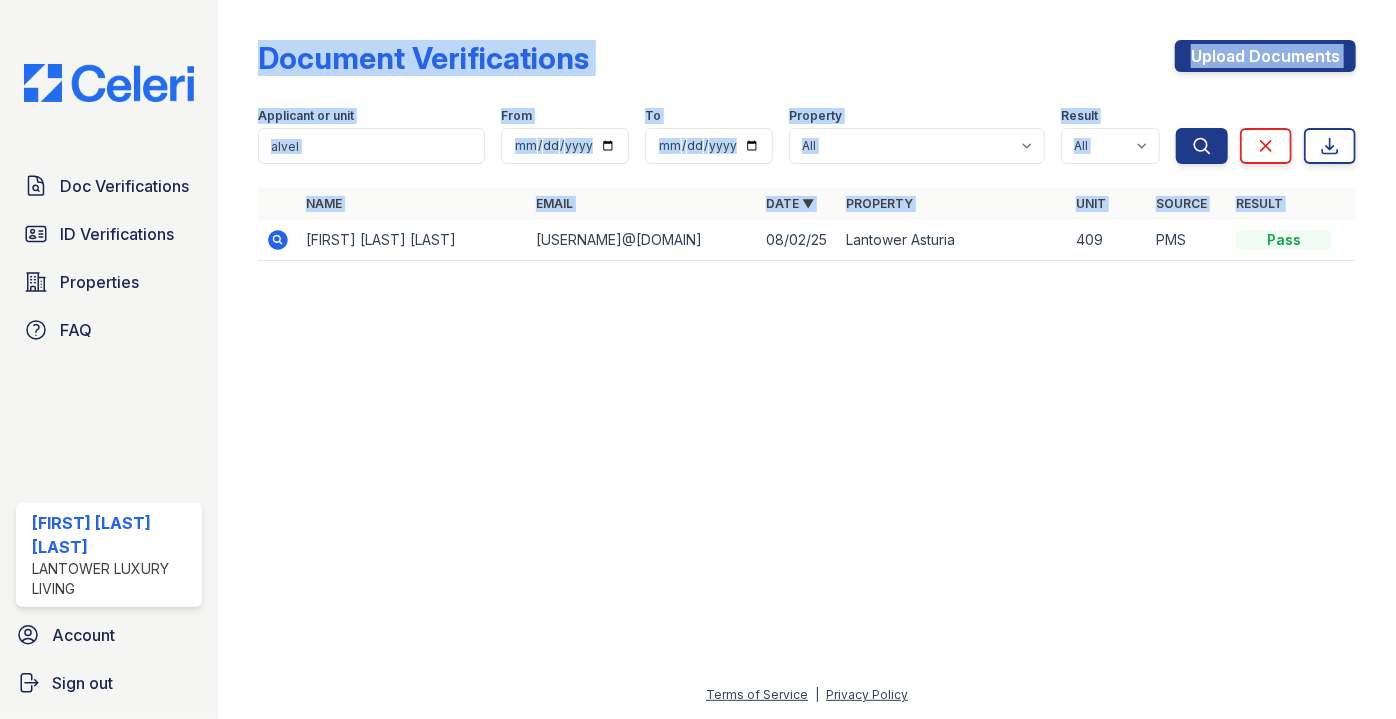 click 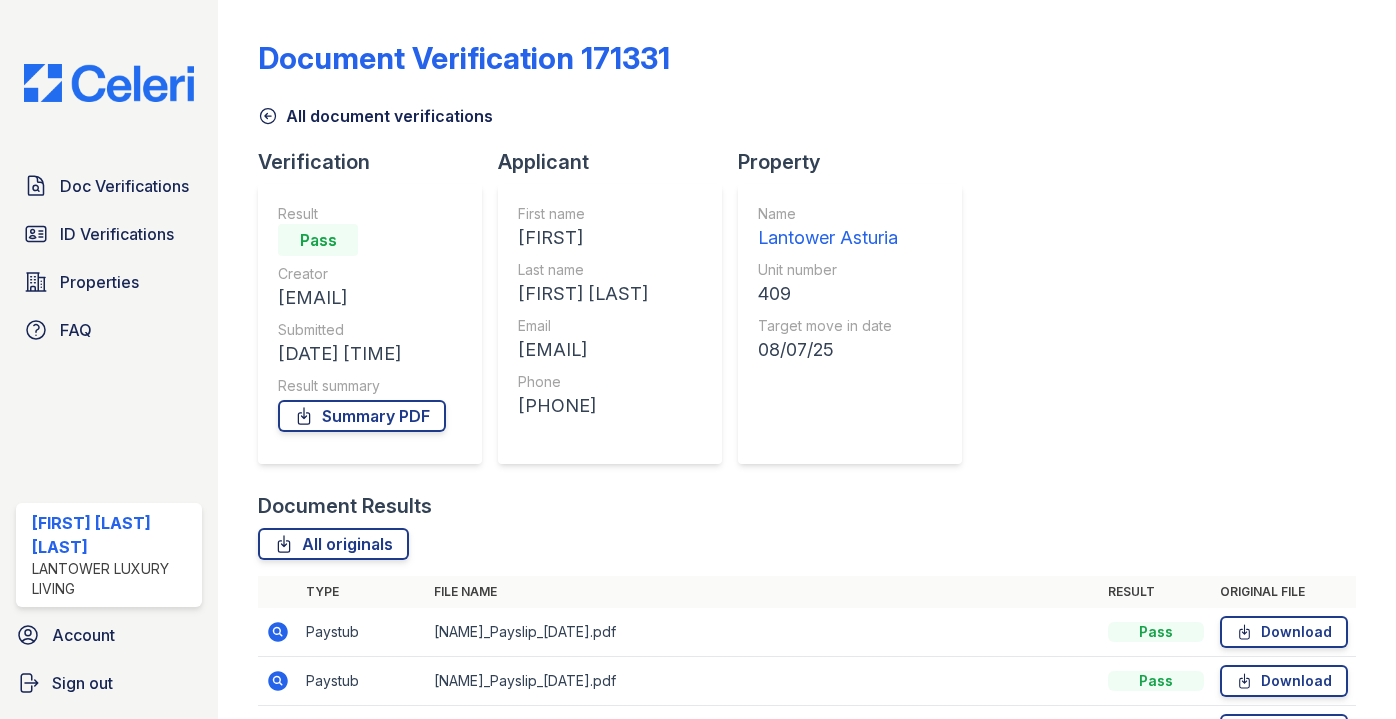 scroll, scrollTop: 0, scrollLeft: 0, axis: both 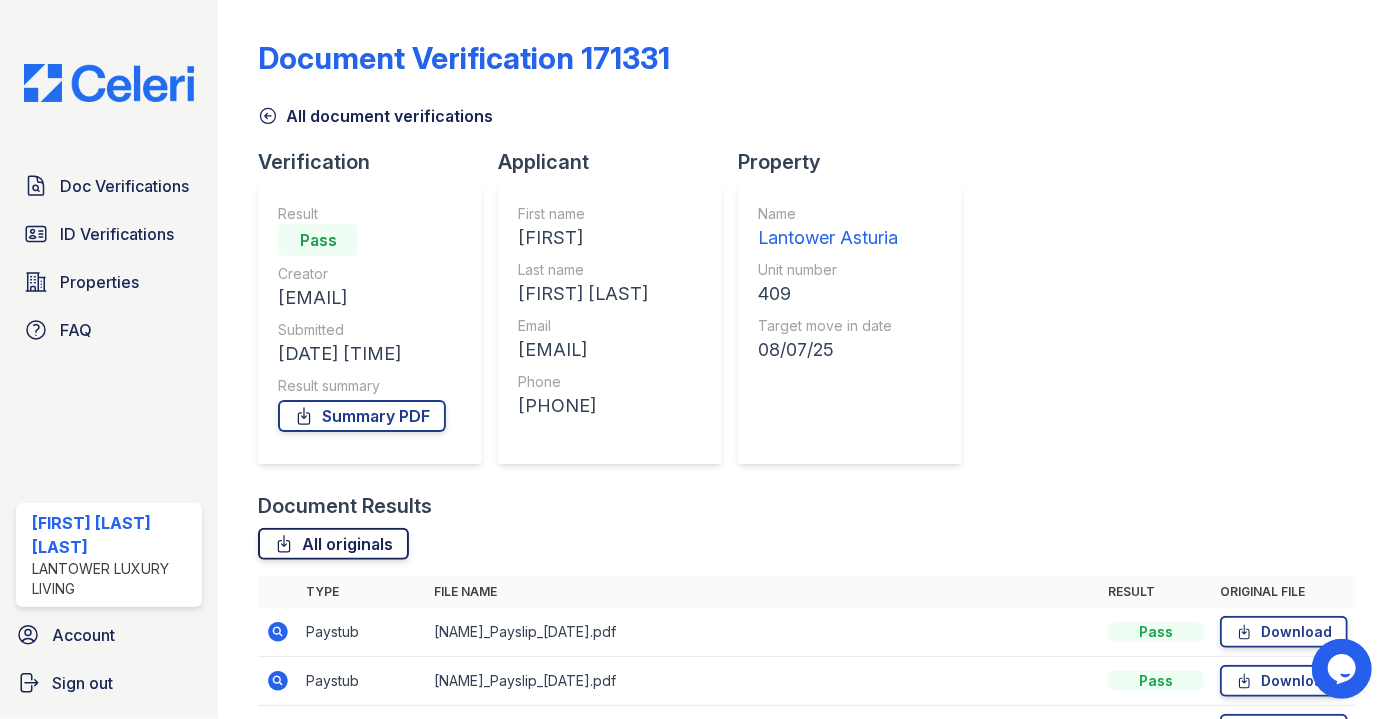 click on "All originals" at bounding box center (333, 544) 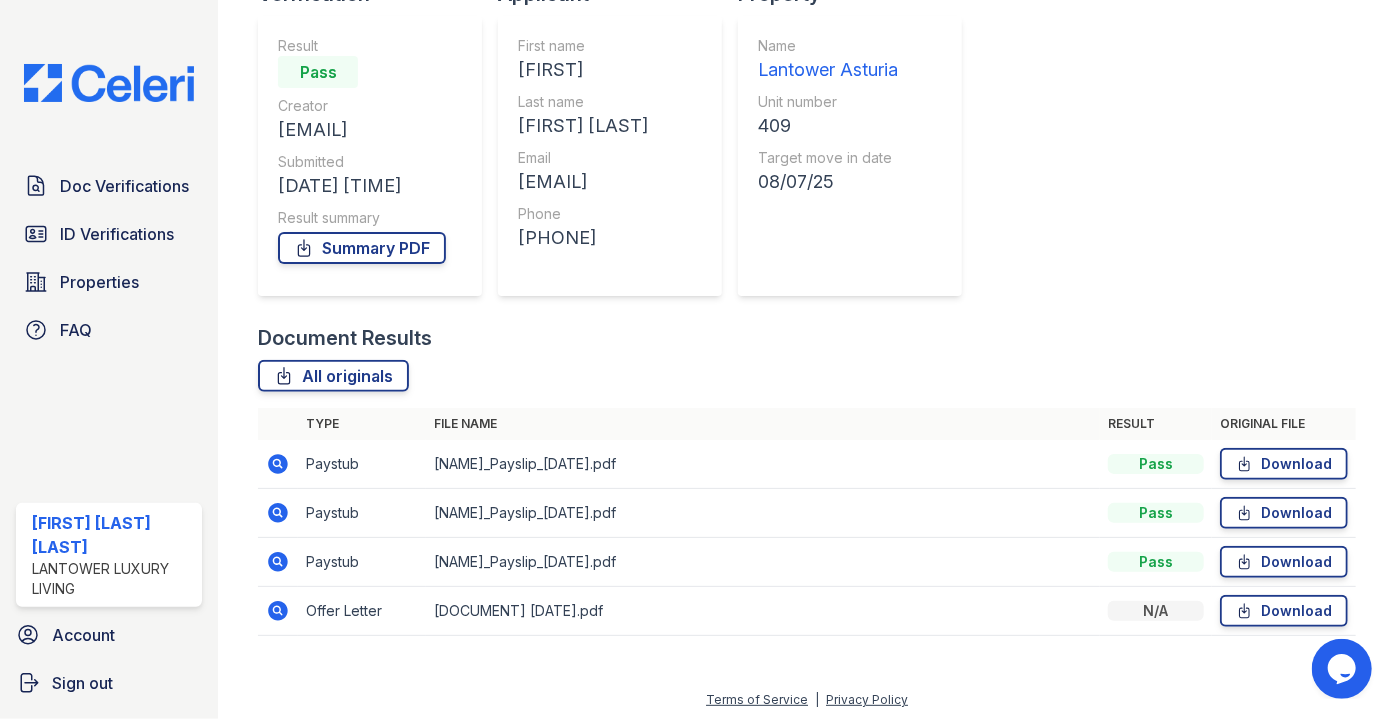 scroll, scrollTop: 171, scrollLeft: 0, axis: vertical 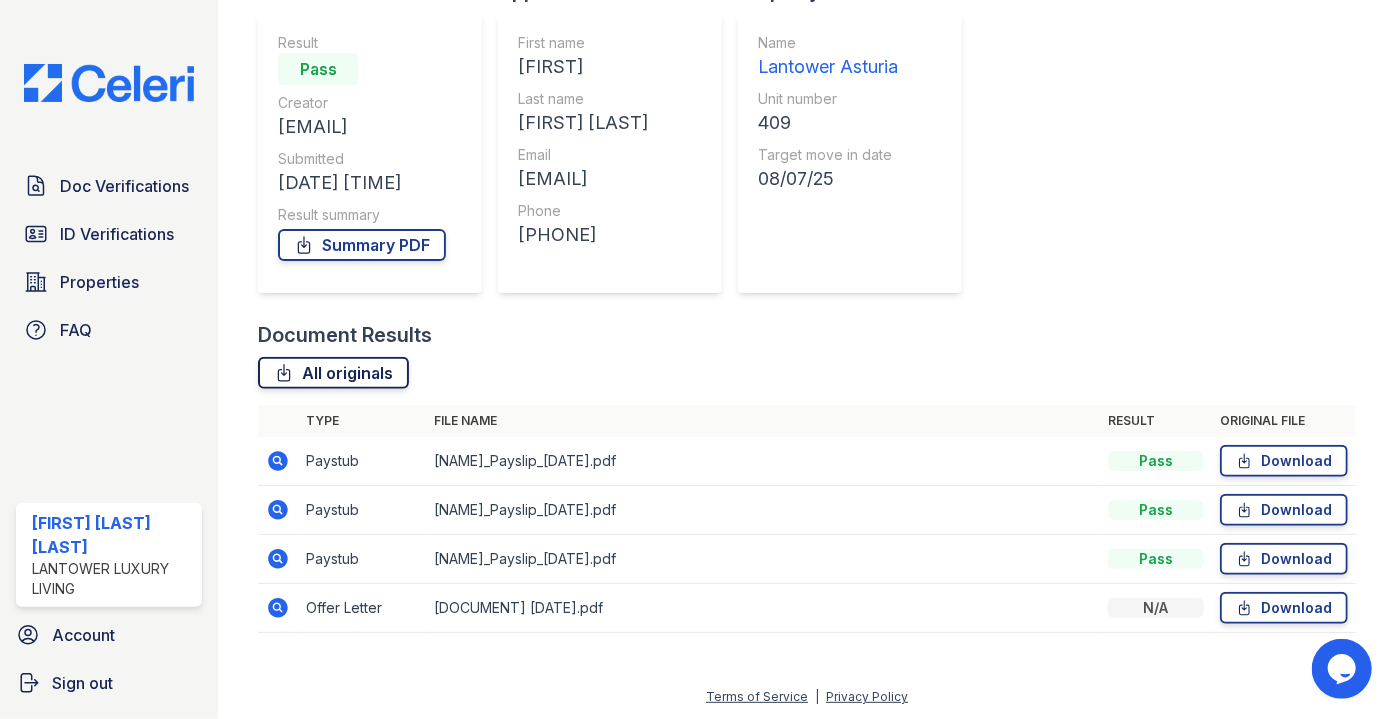 click on "All originals" at bounding box center (333, 373) 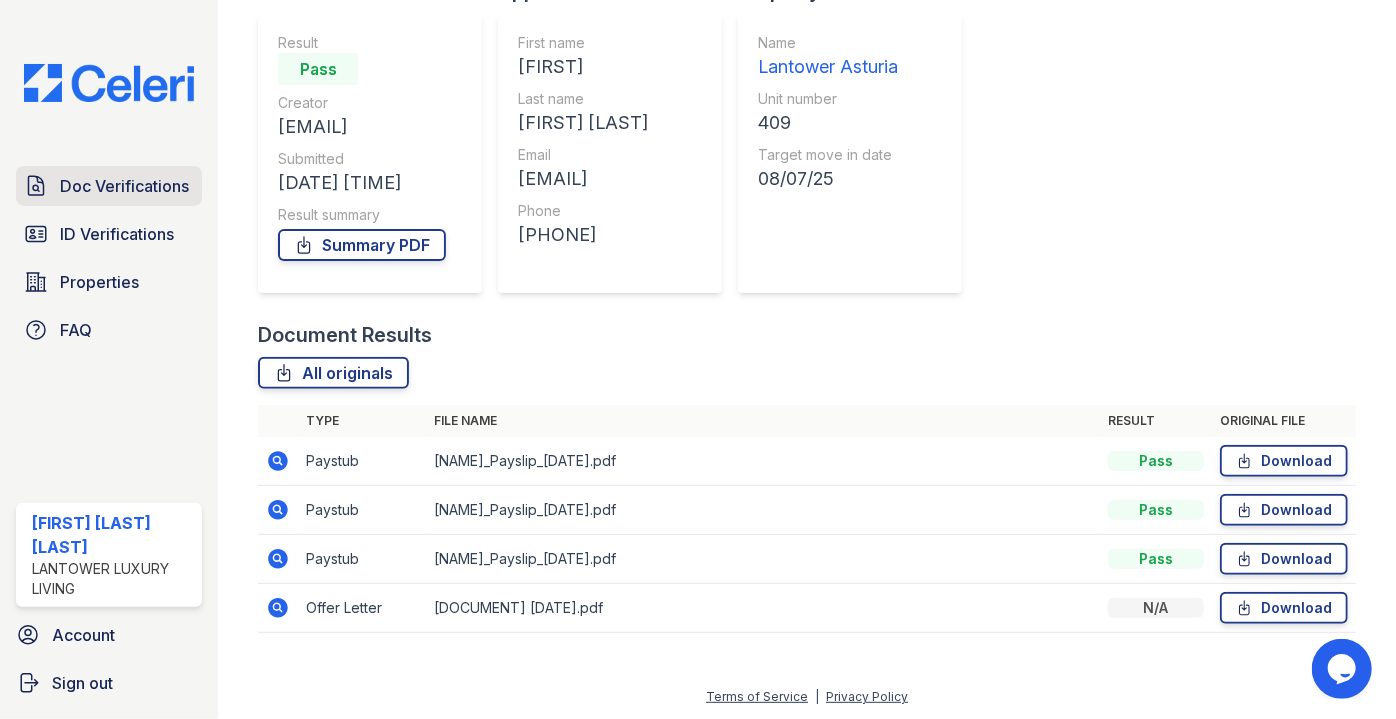 click on "Doc Verifications" at bounding box center (109, 186) 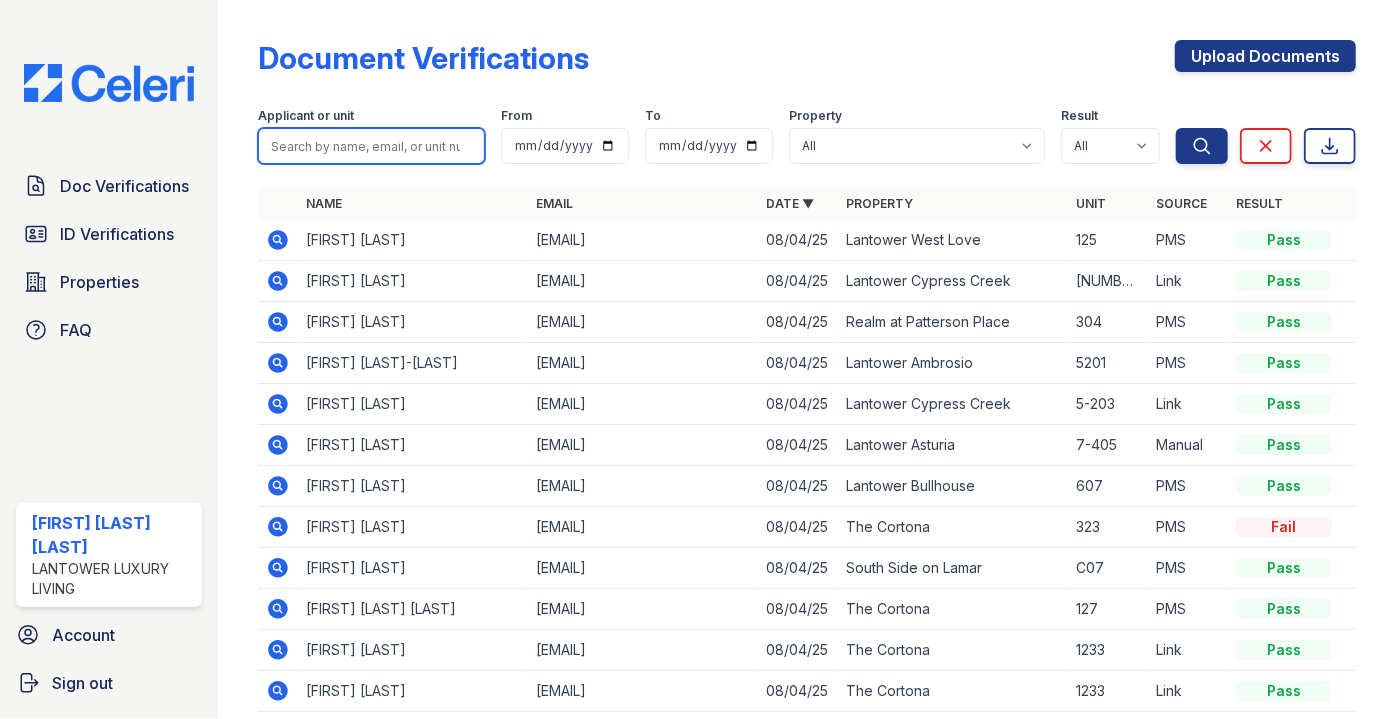 click at bounding box center (371, 146) 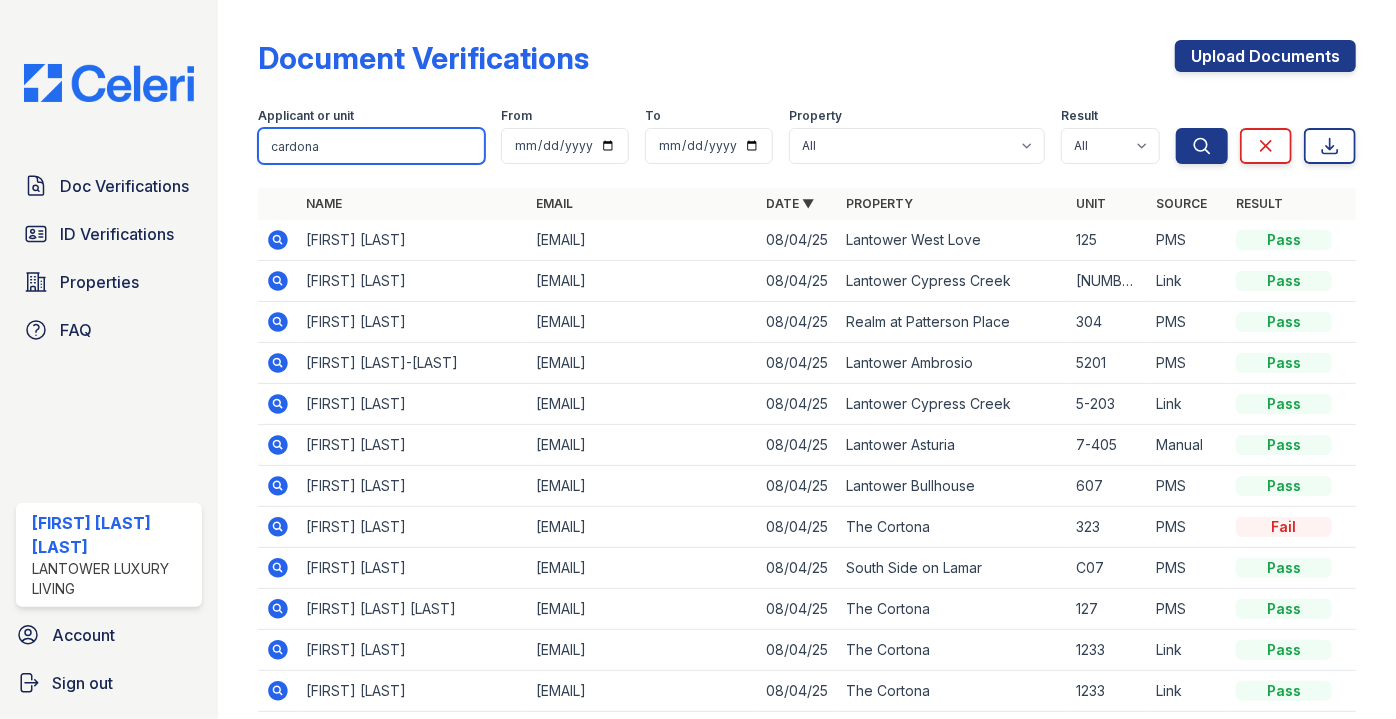 type on "cardona" 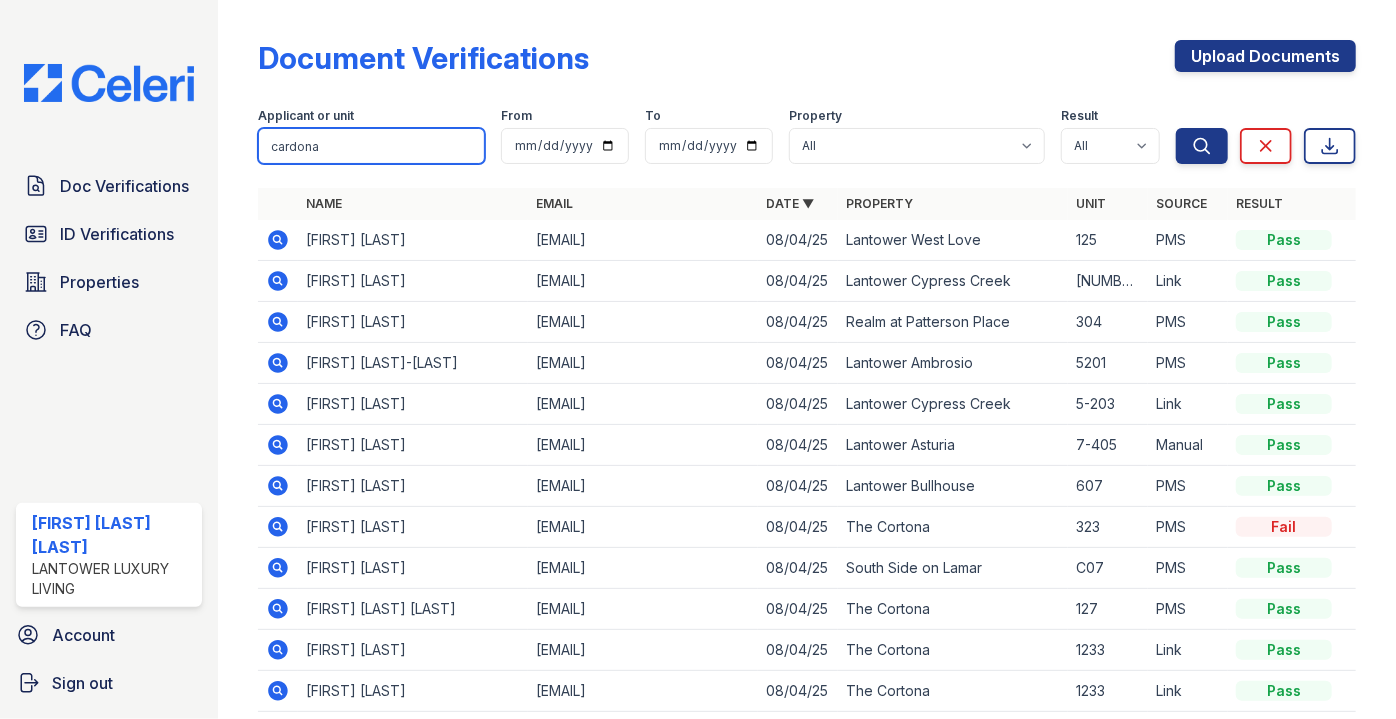 click on "Search" at bounding box center [1202, 146] 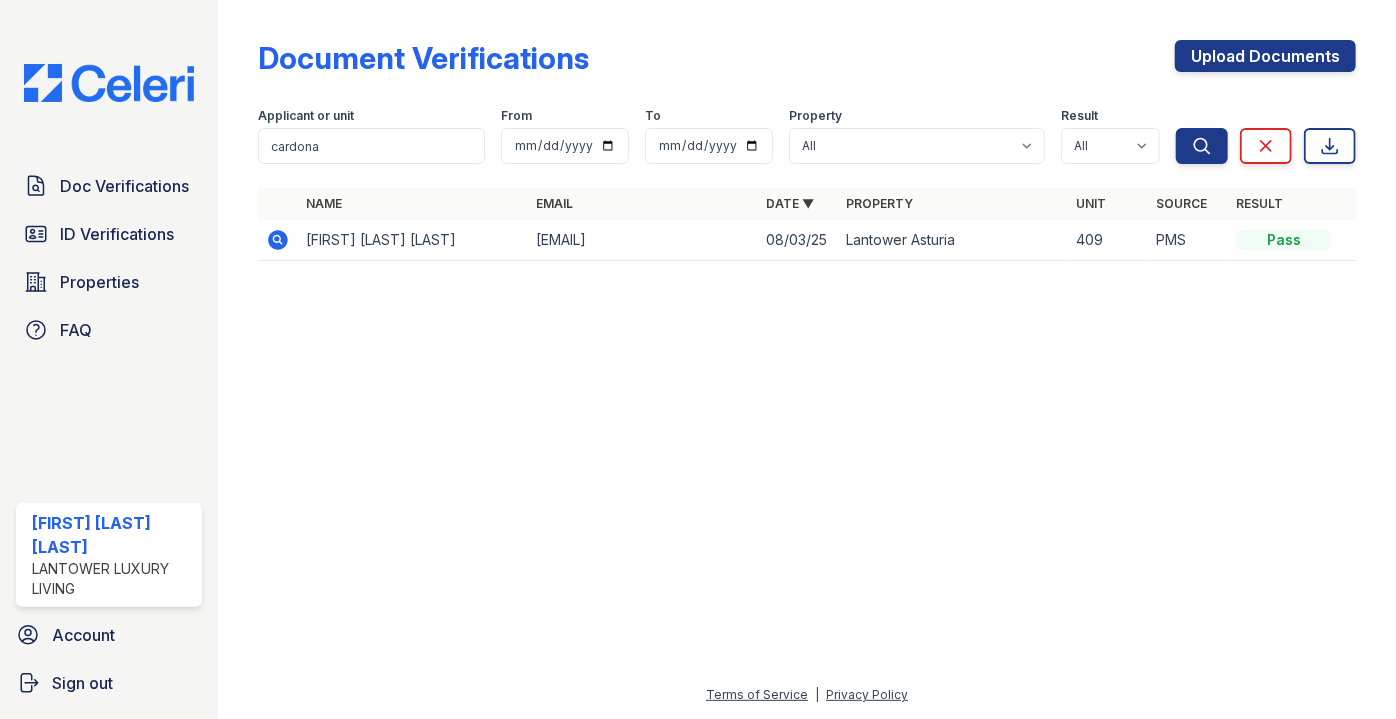 click 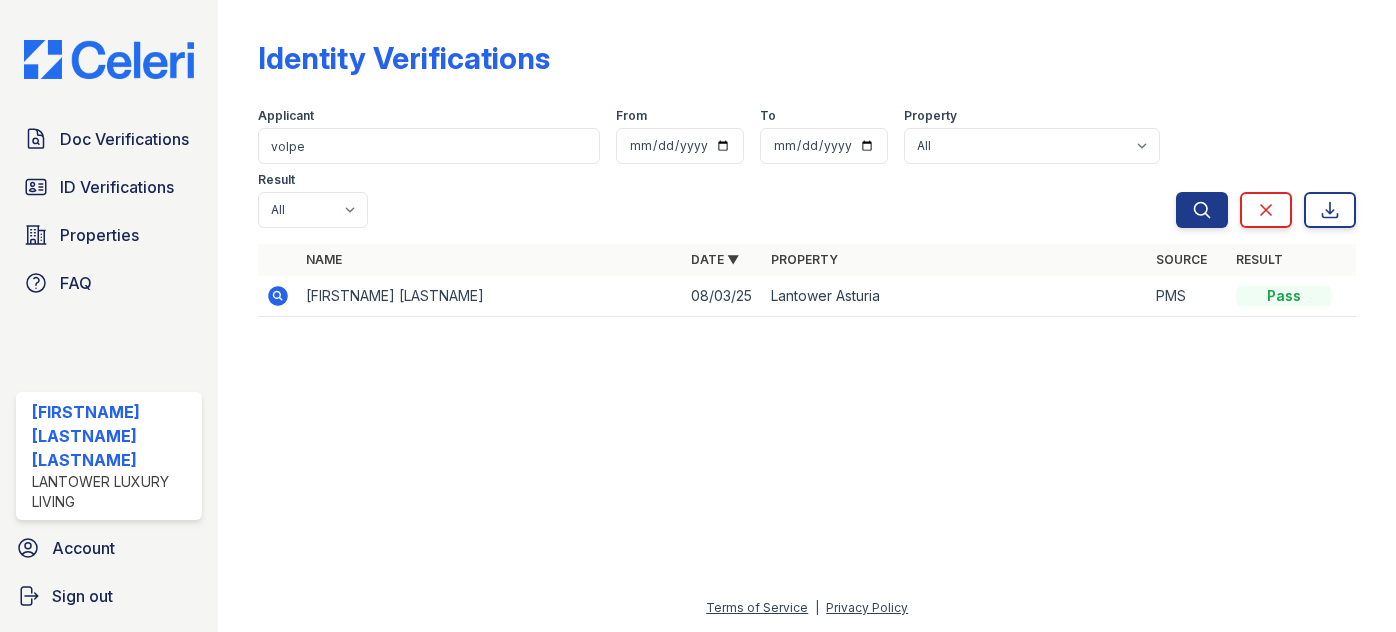 scroll, scrollTop: 0, scrollLeft: 0, axis: both 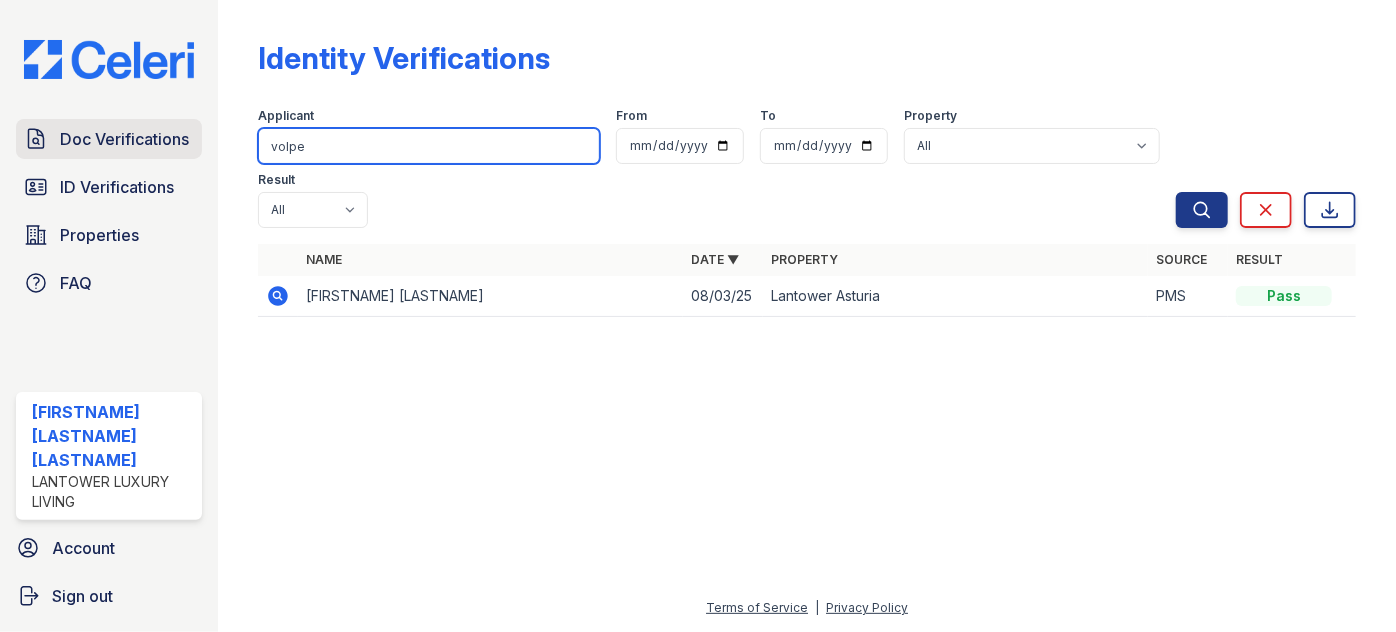drag, startPoint x: 405, startPoint y: 147, endPoint x: 143, endPoint y: 142, distance: 262.0477 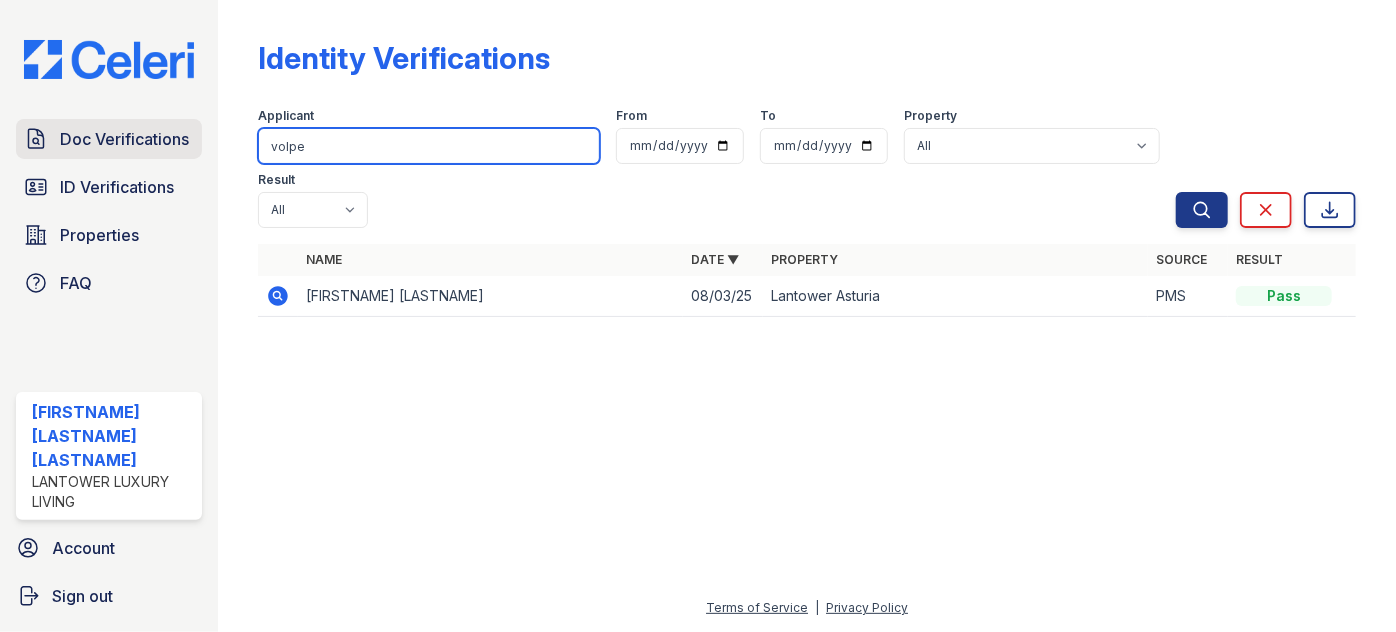 click on "Paola Materan Orozco
Lantower Luxury Living
Account
Sign out
Identity Verifications
Filter
Applicant
volpe
From
To
Property
All
Lantower Ambrosio
Lantower Asturia
Lantower Brandon Crossroads
Lantower Bullhouse
Lantower Cypress Creek
Lantower Edgewater
Lantower Garrison Park
Lantower Grande Flats
Lantower Grande Pines
Lantower Legacy Lakes
Lantower Midtown
Lantower Round Rock
Lantower Techridge
Lantower Waverly
Lantower West Love
Lantower Weston Corners
Lantower Westshore
Realm at Patterson Place
Residences at the Collection
South Side on Lamar" at bounding box center (698, 316) 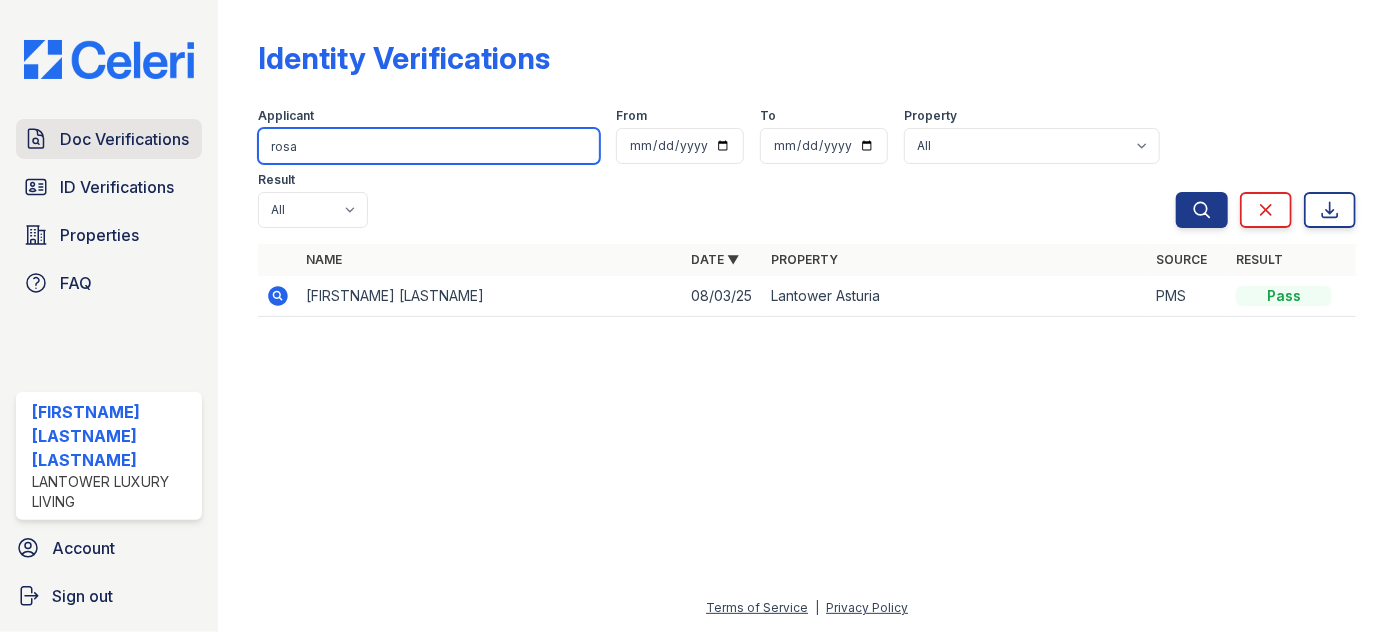 type on "rosa" 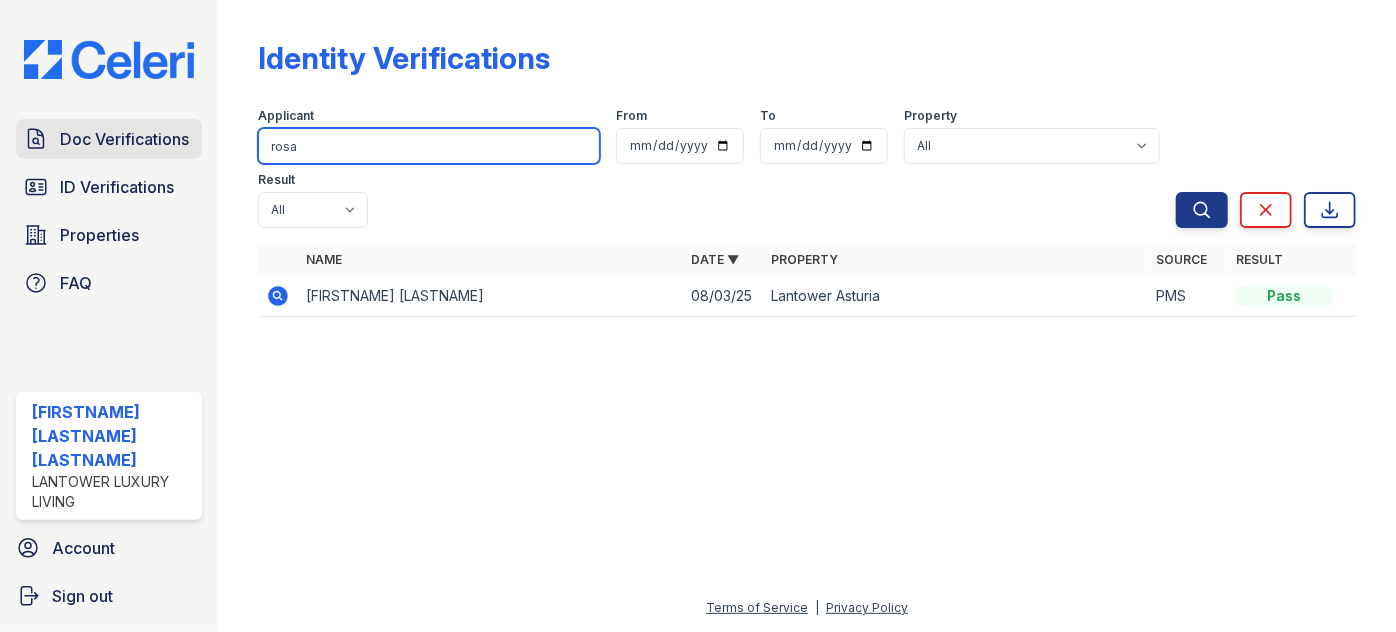 click on "Search" at bounding box center (1202, 210) 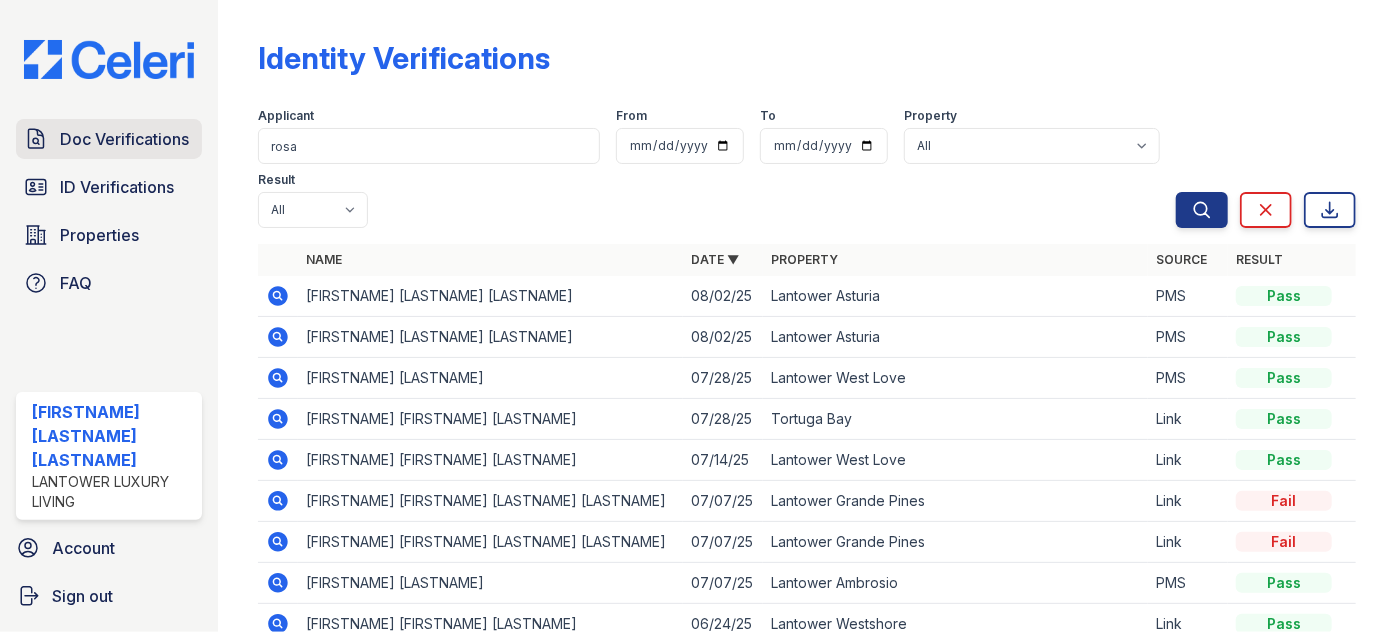 click on "Doc Verifications" at bounding box center [124, 139] 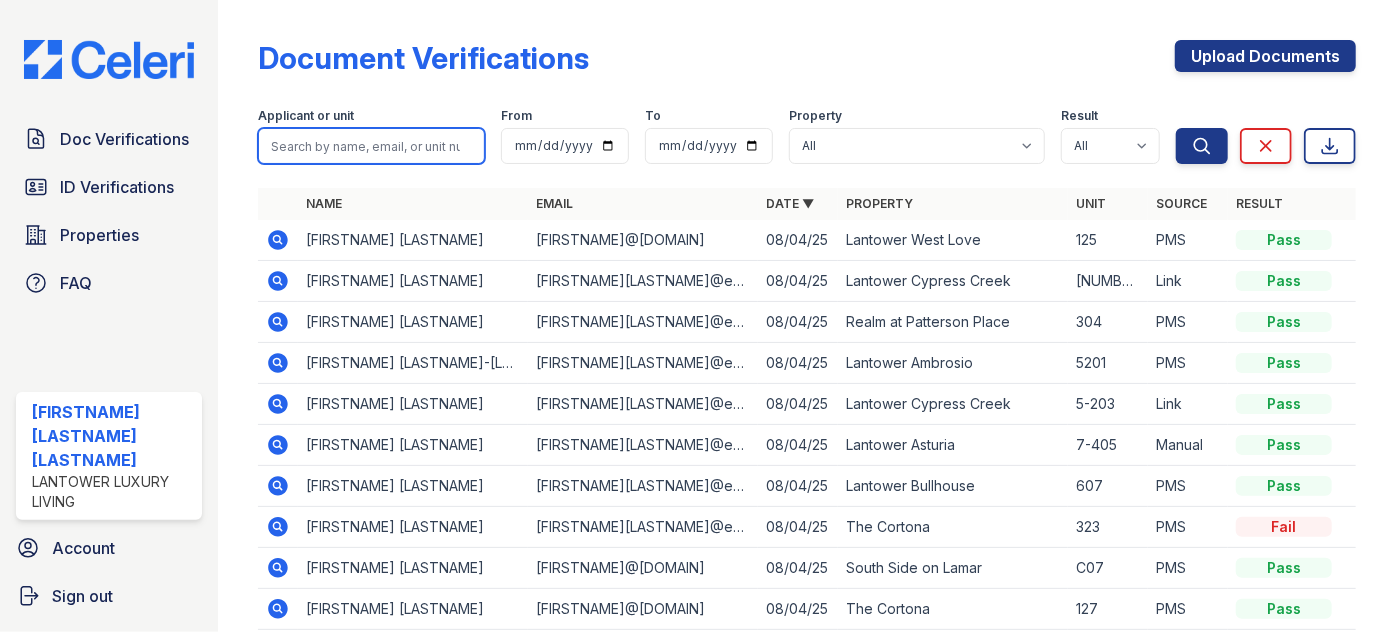click at bounding box center (371, 146) 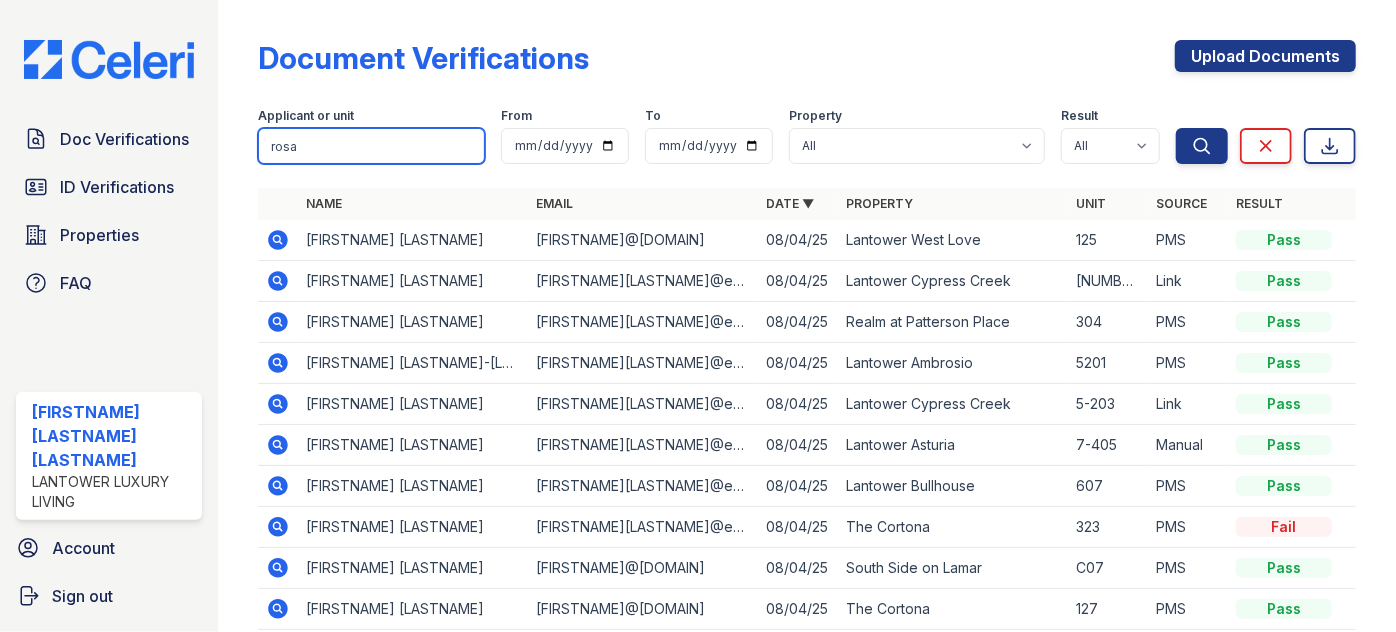type on "rosa" 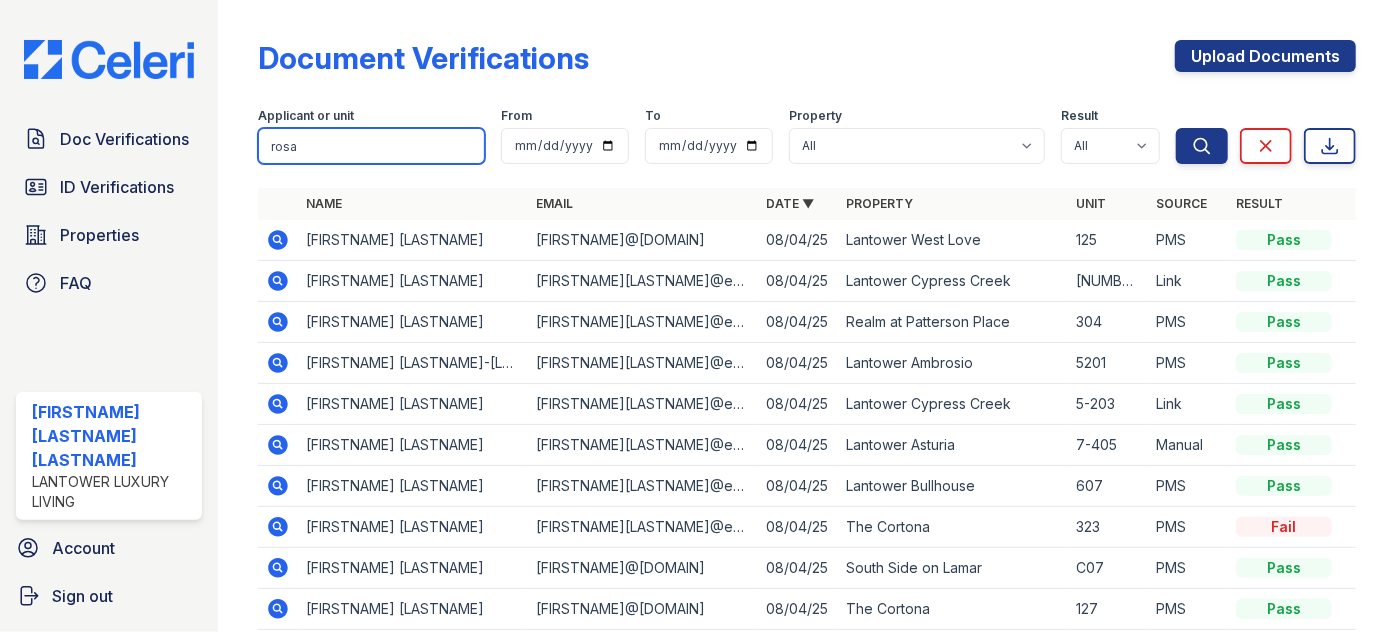 click on "Search" at bounding box center (1202, 146) 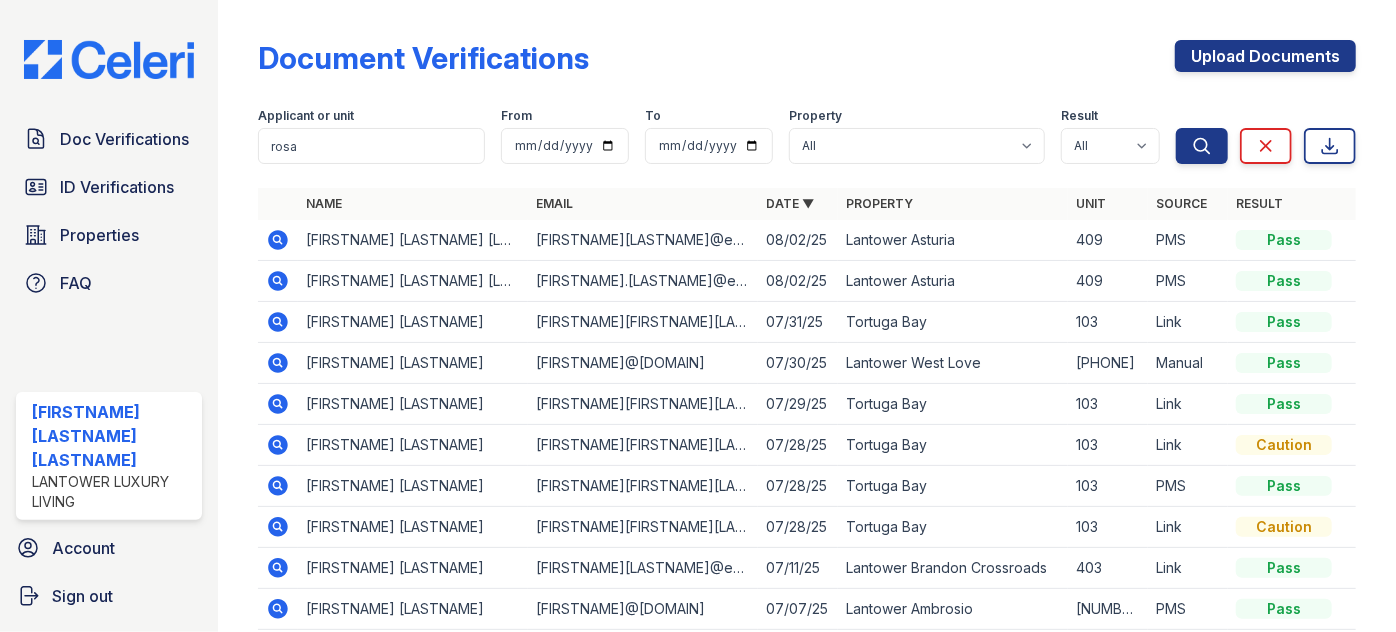 click 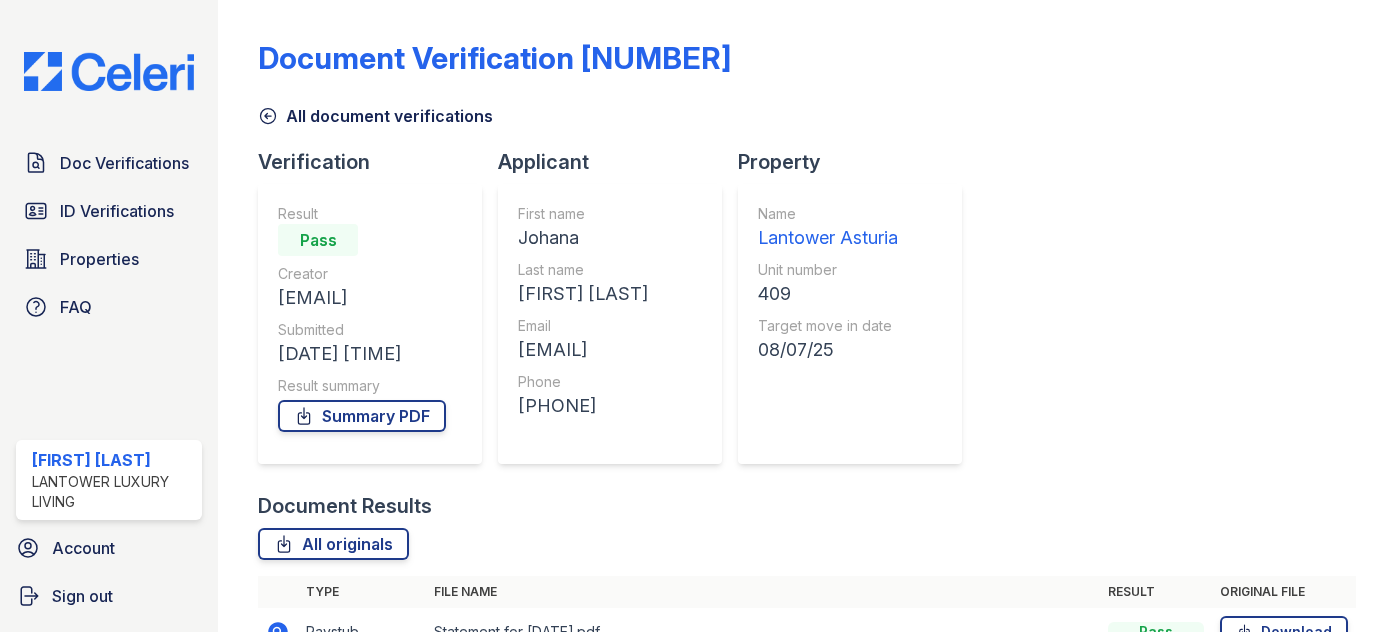 scroll, scrollTop: 0, scrollLeft: 0, axis: both 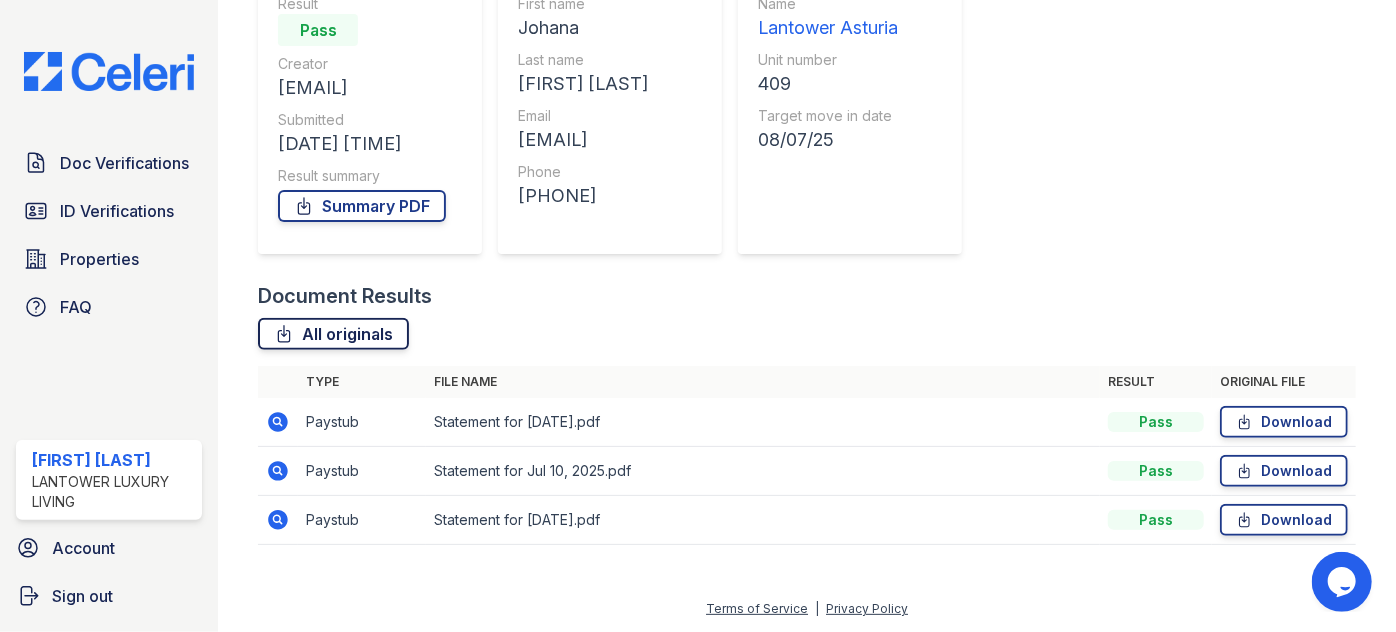 click on "All originals" at bounding box center [333, 334] 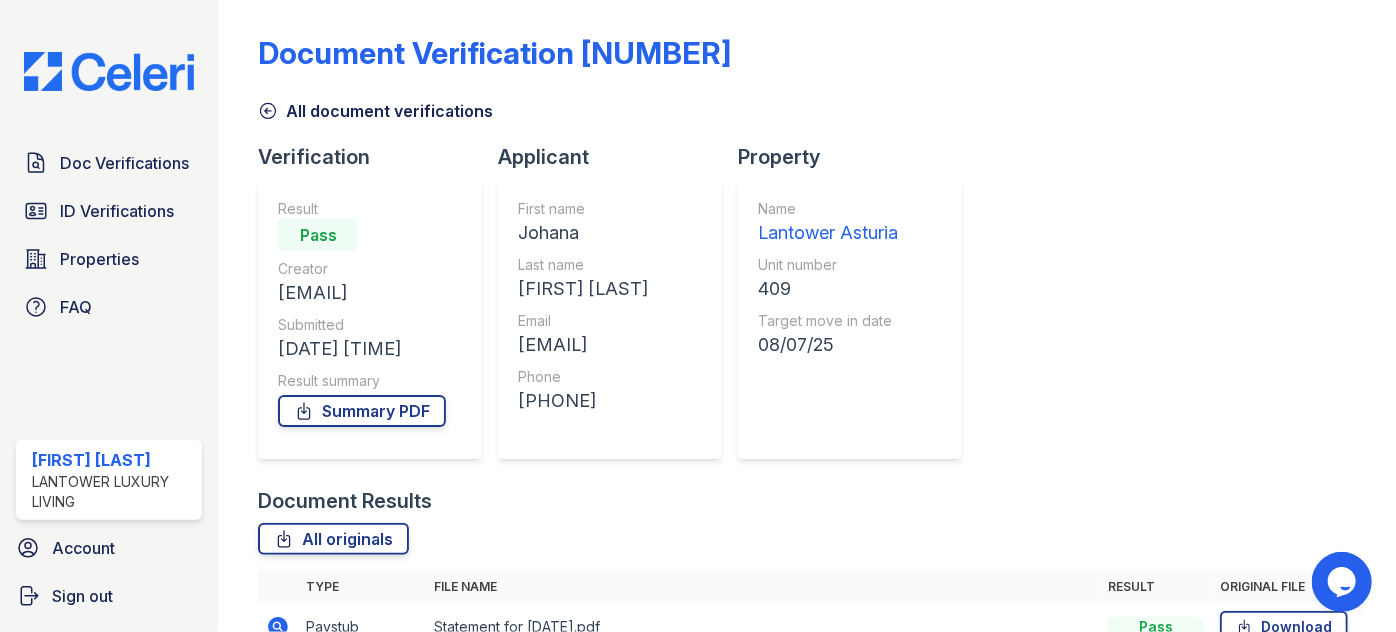 scroll, scrollTop: 0, scrollLeft: 0, axis: both 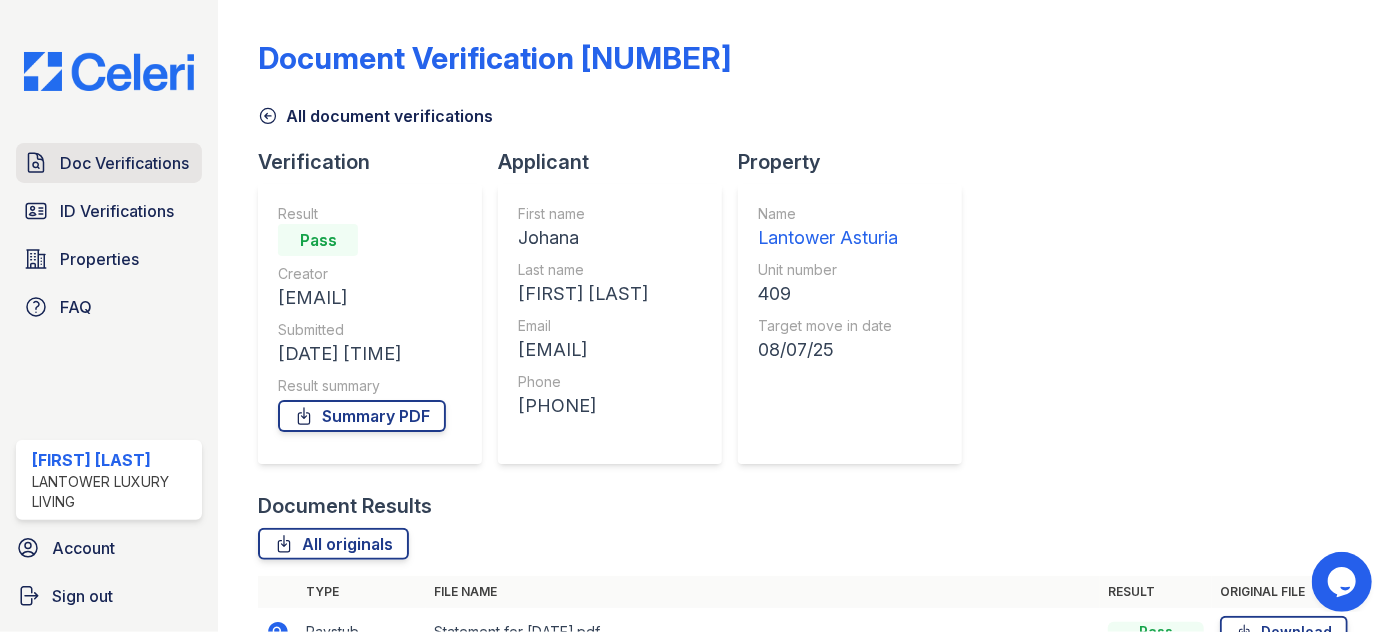 click on "Doc Verifications" at bounding box center (124, 163) 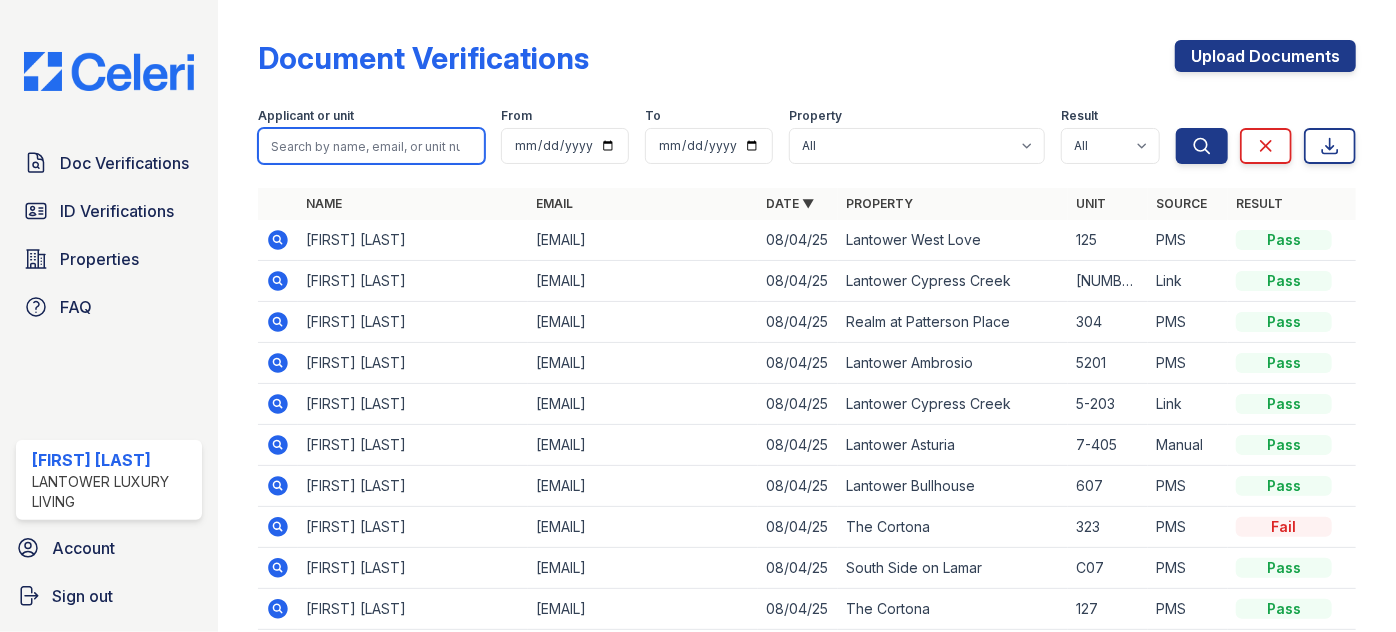 click at bounding box center (371, 146) 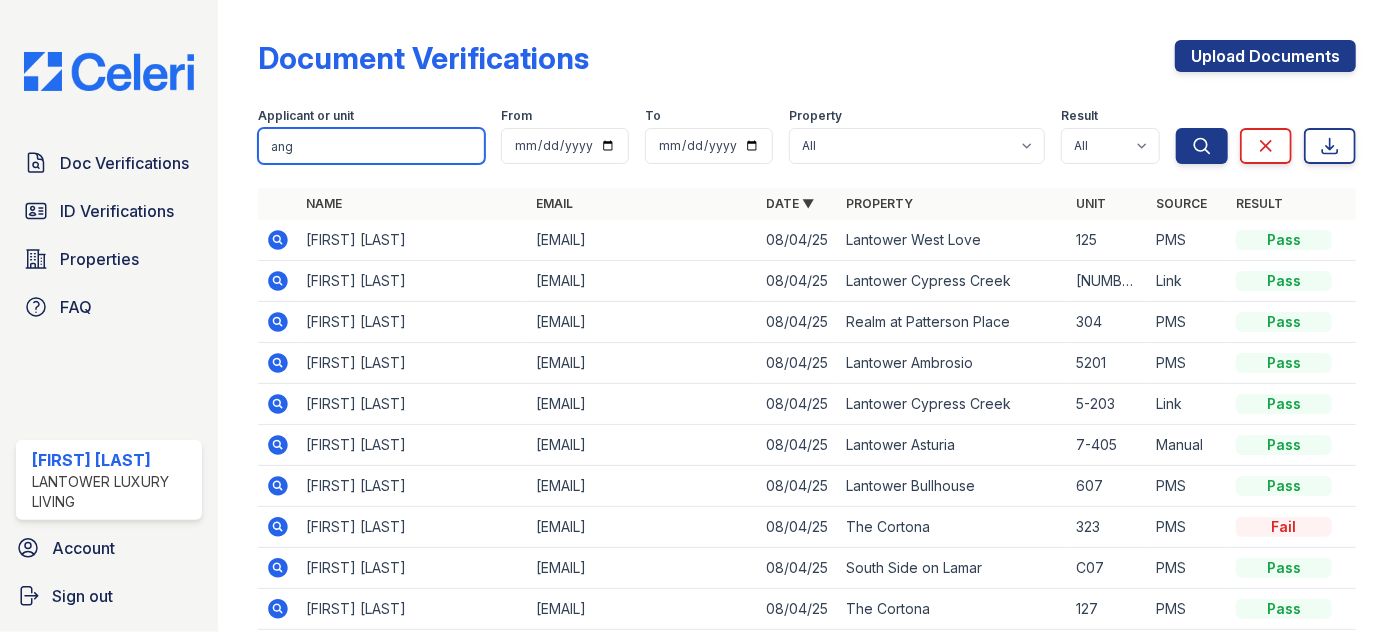 type on "ang" 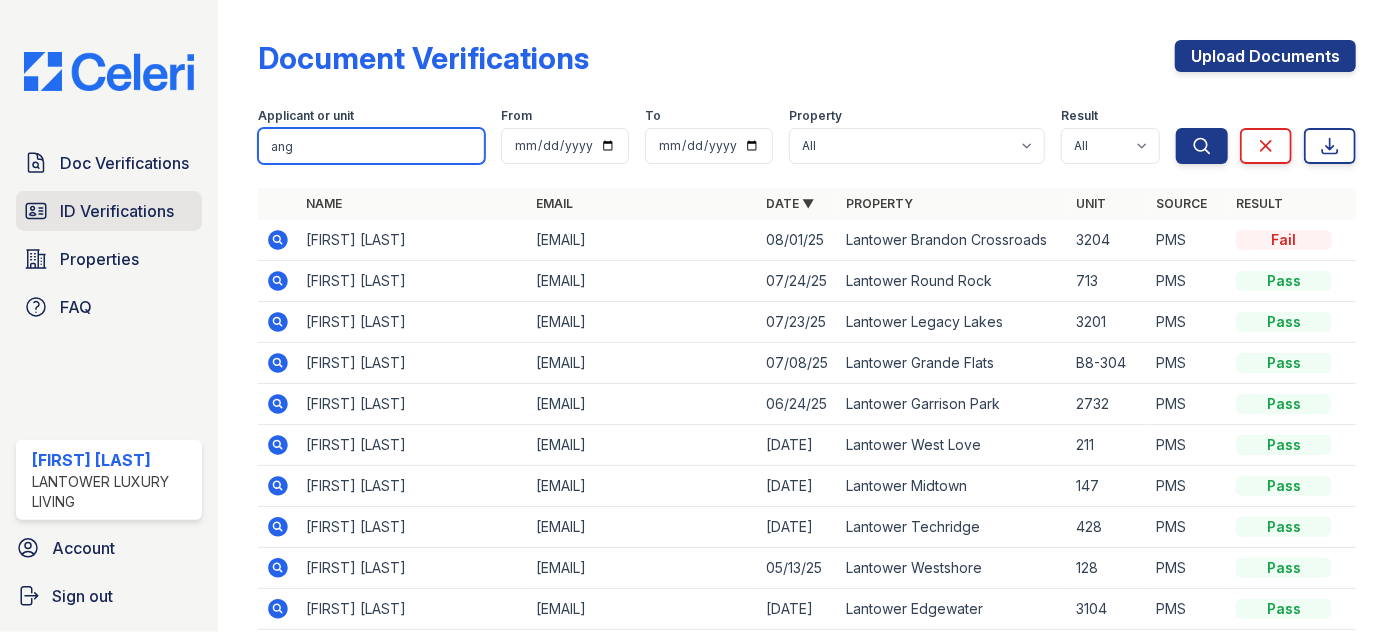 drag, startPoint x: 177, startPoint y: 178, endPoint x: 85, endPoint y: 199, distance: 94.36631 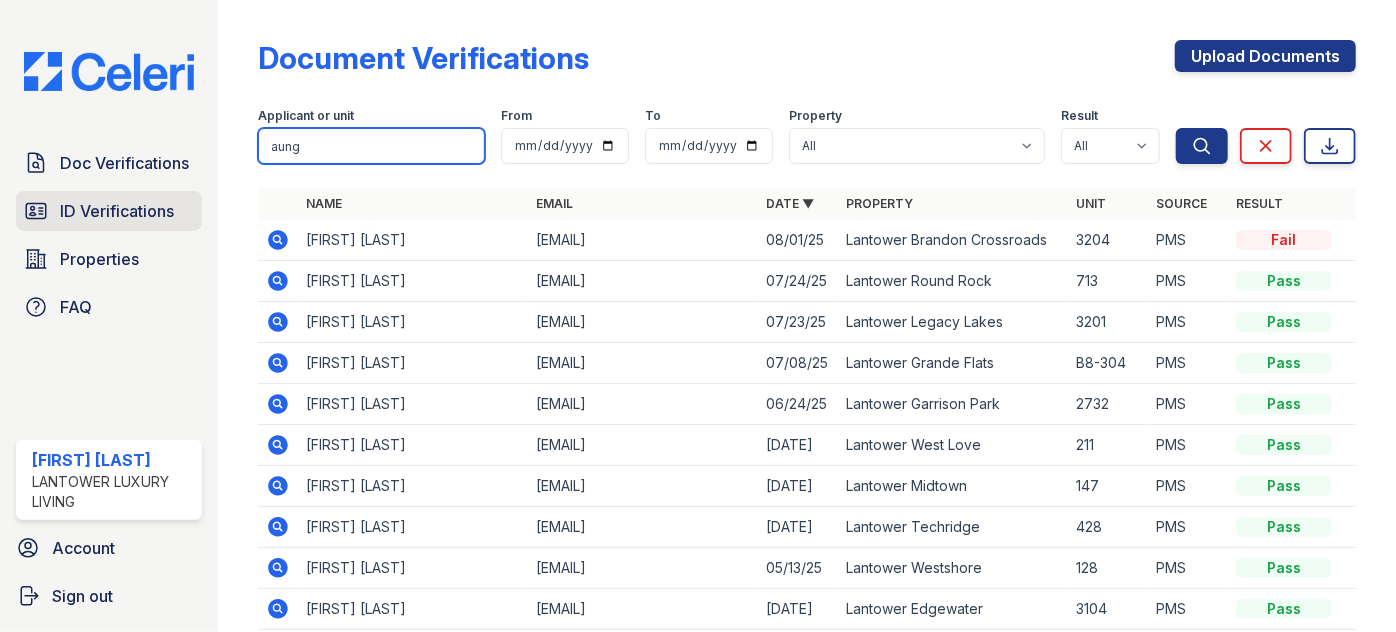 type on "aung" 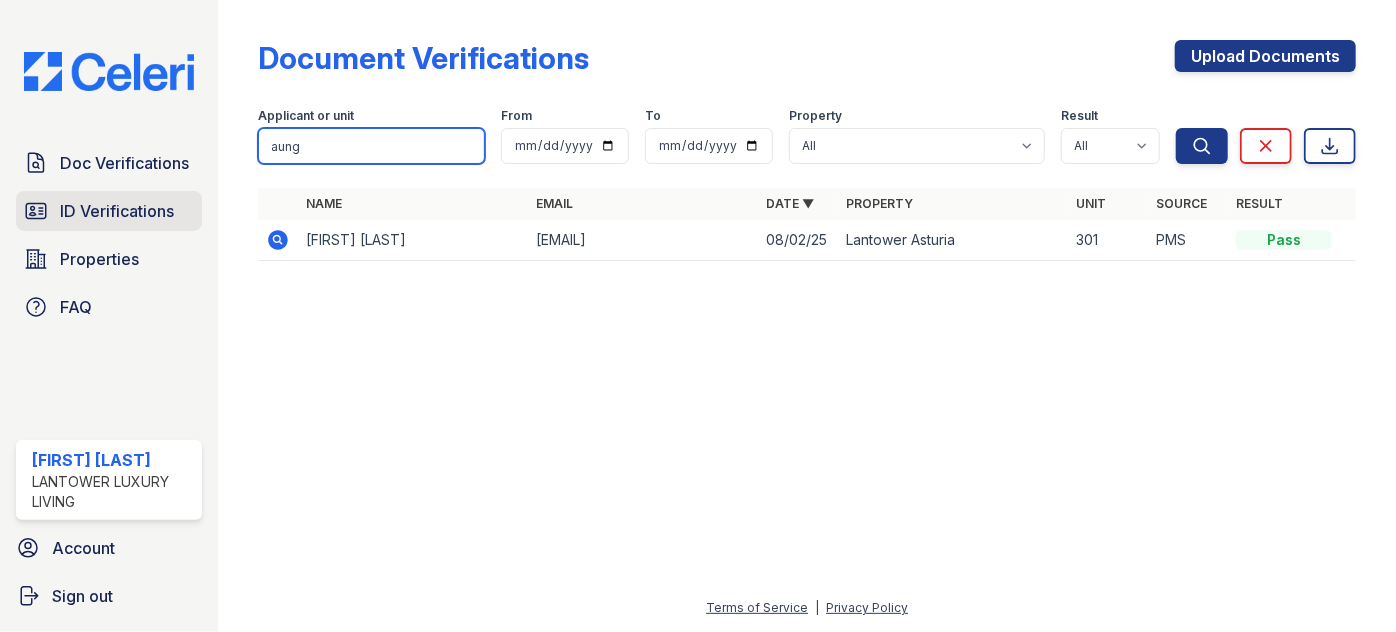 drag, startPoint x: 370, startPoint y: 156, endPoint x: 191, endPoint y: 183, distance: 181.02486 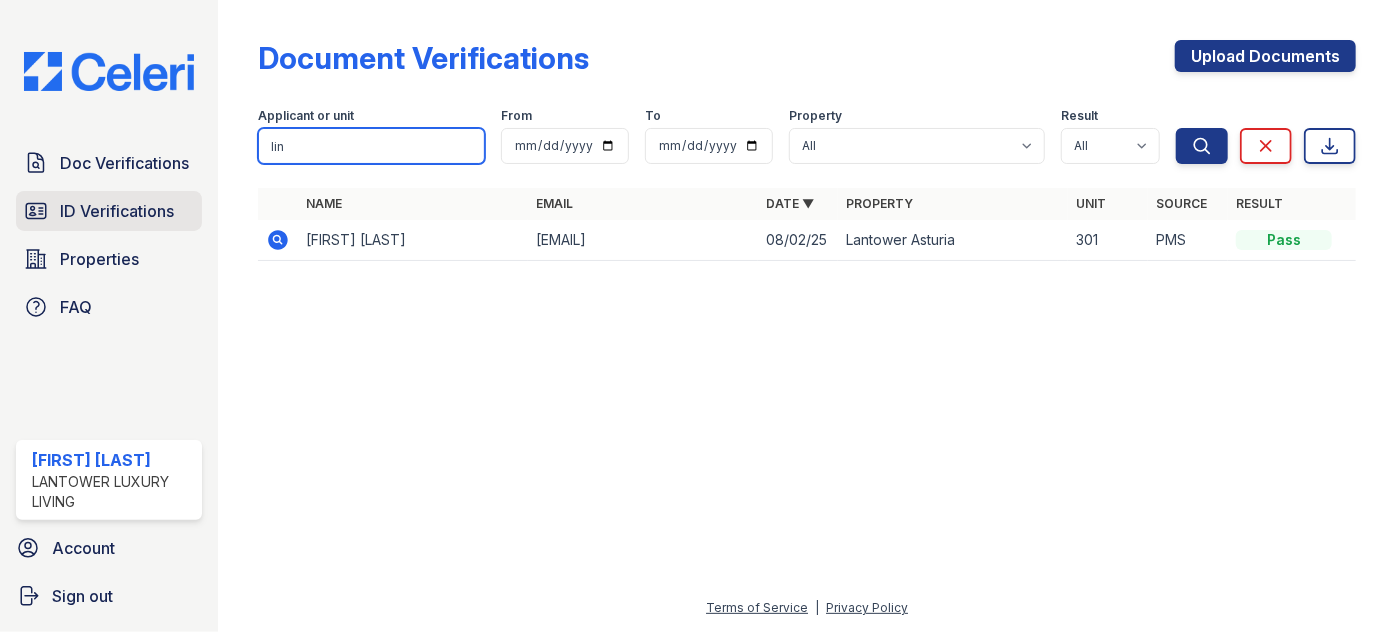 type on "lin" 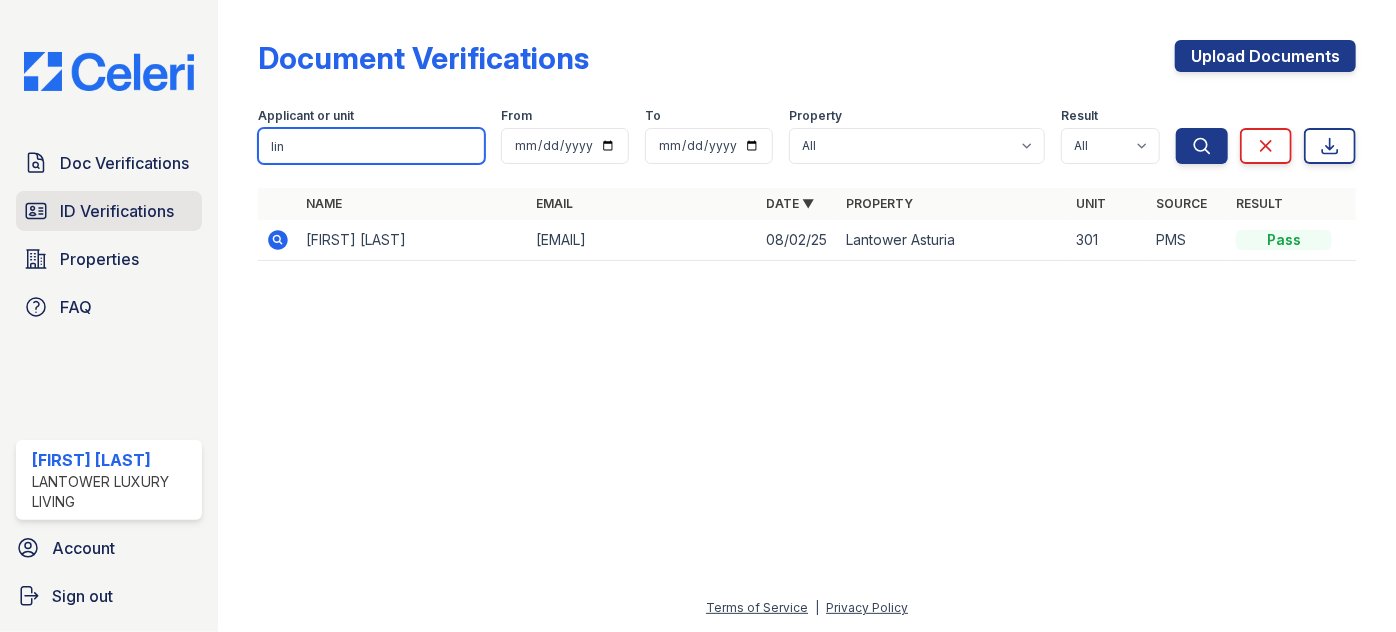 click on "Search" at bounding box center [1202, 146] 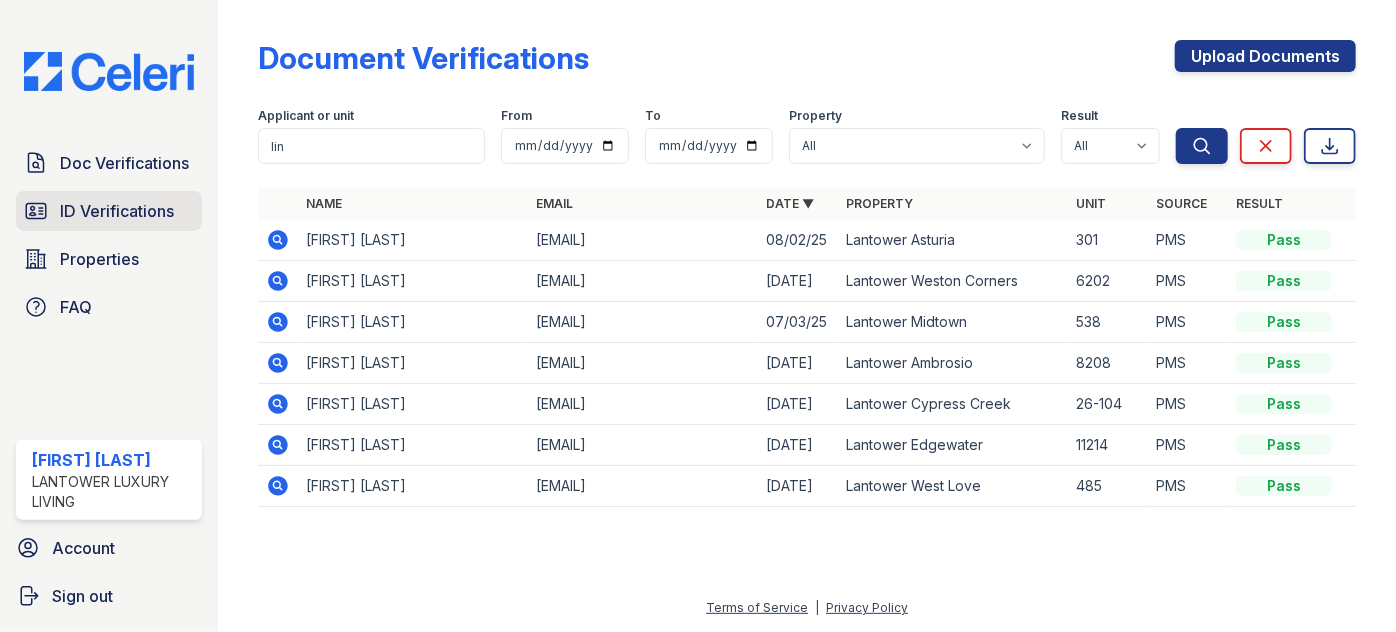 click on "ID Verifications" at bounding box center (117, 211) 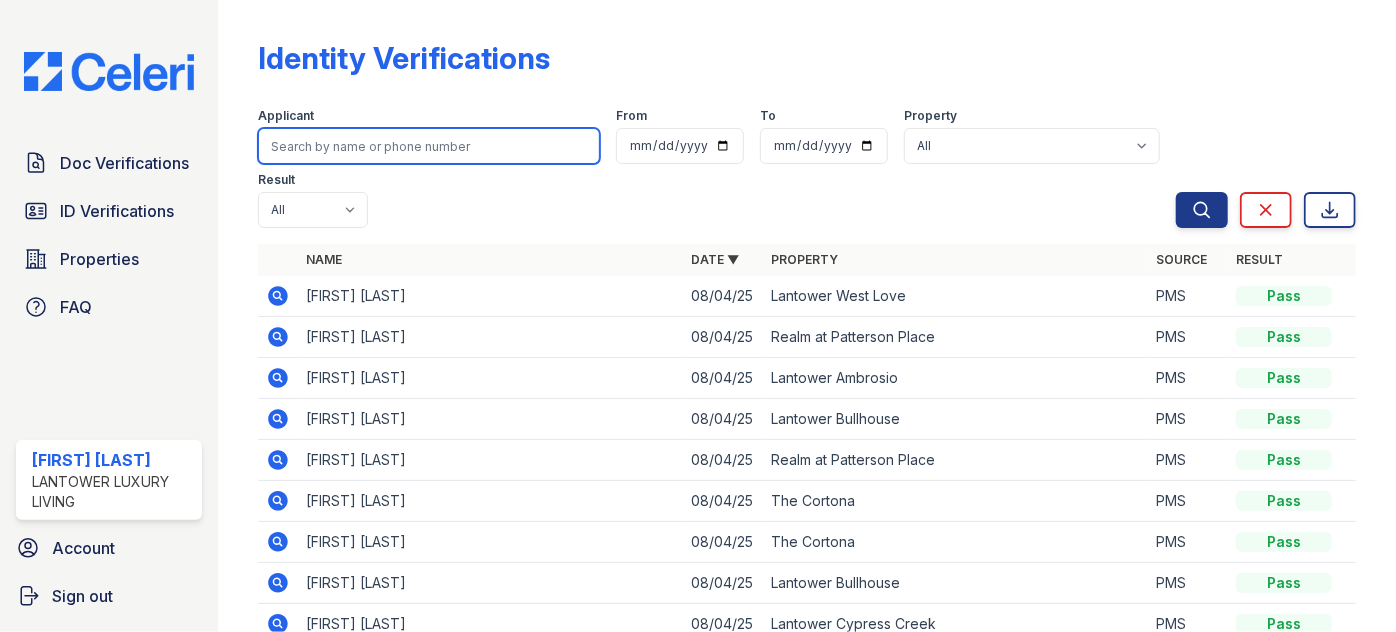 click at bounding box center (429, 146) 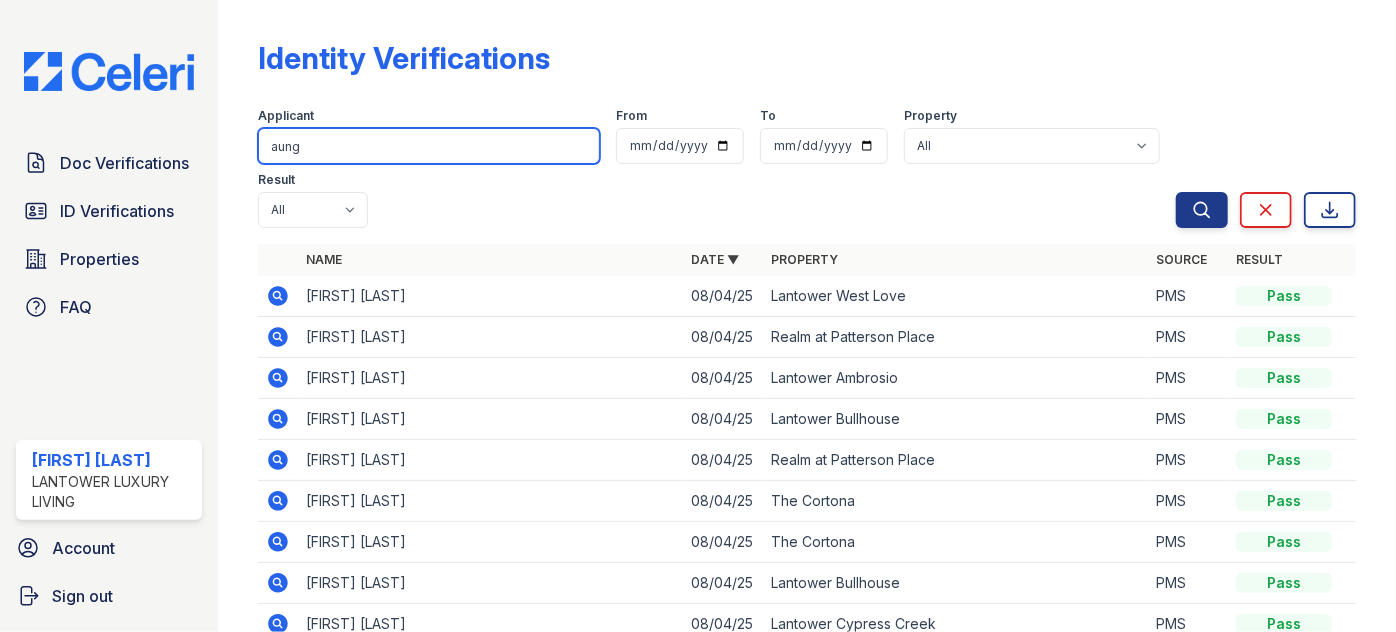 type on "aung" 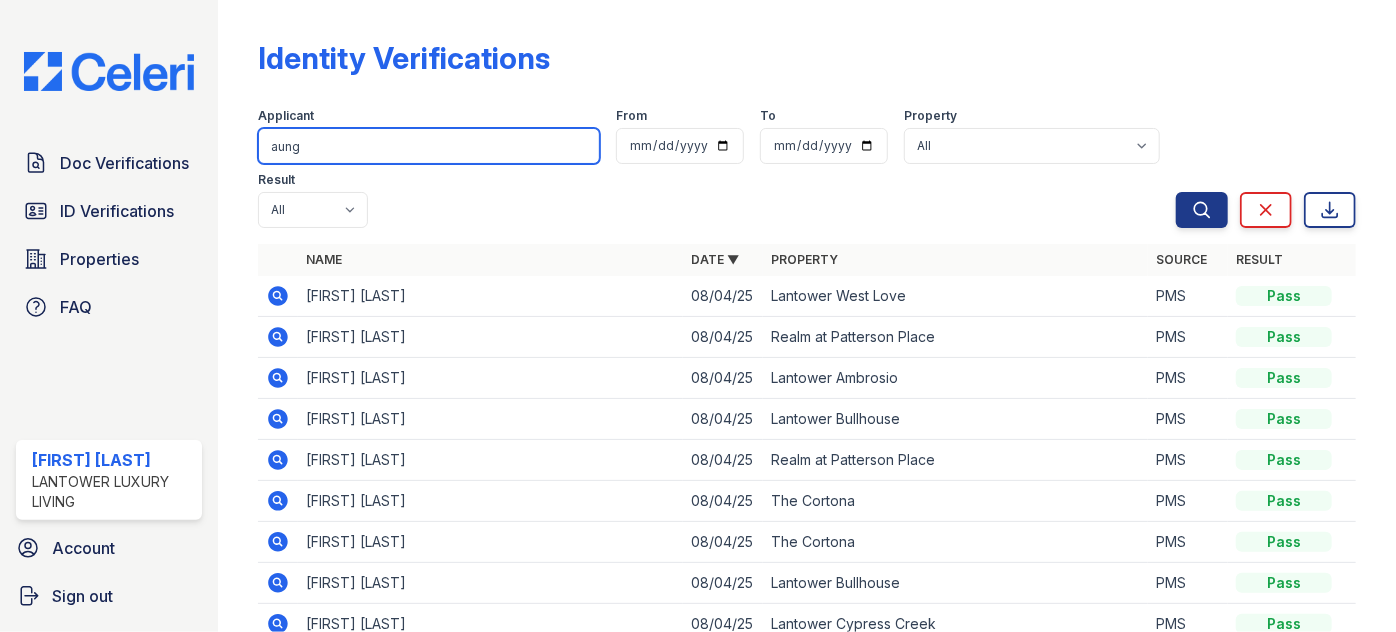 click on "Search" at bounding box center [1202, 210] 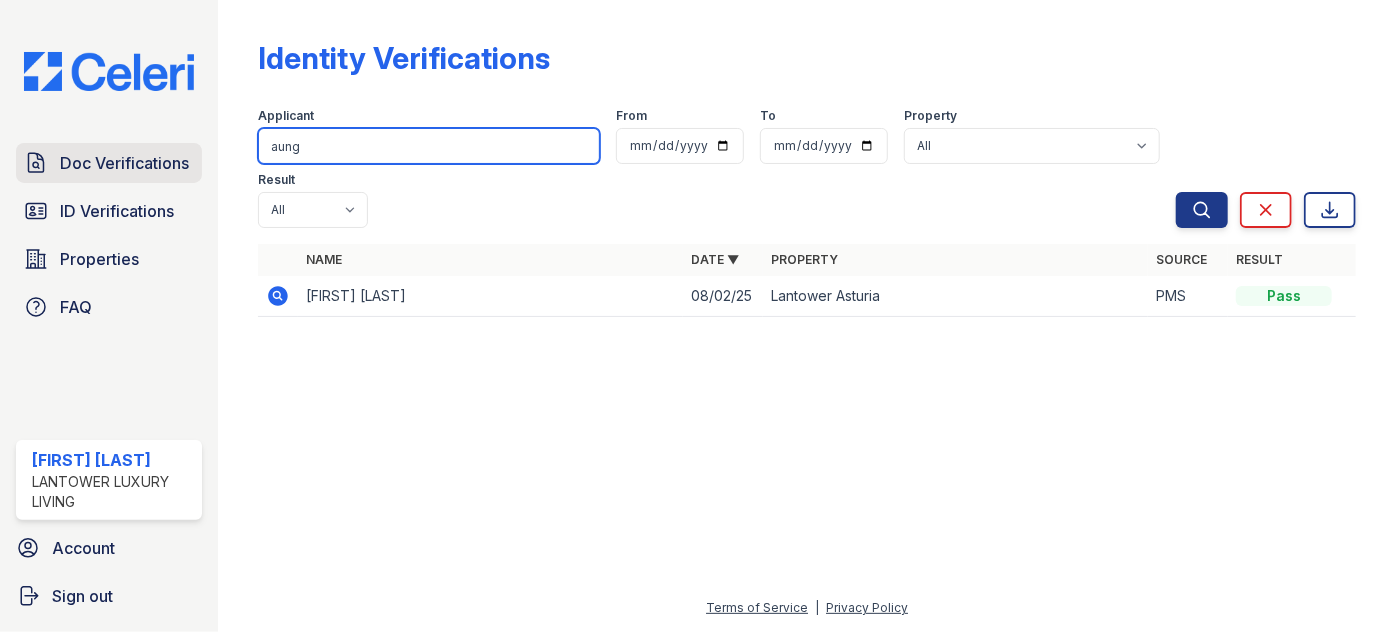 drag, startPoint x: 363, startPoint y: 141, endPoint x: 195, endPoint y: 138, distance: 168.02678 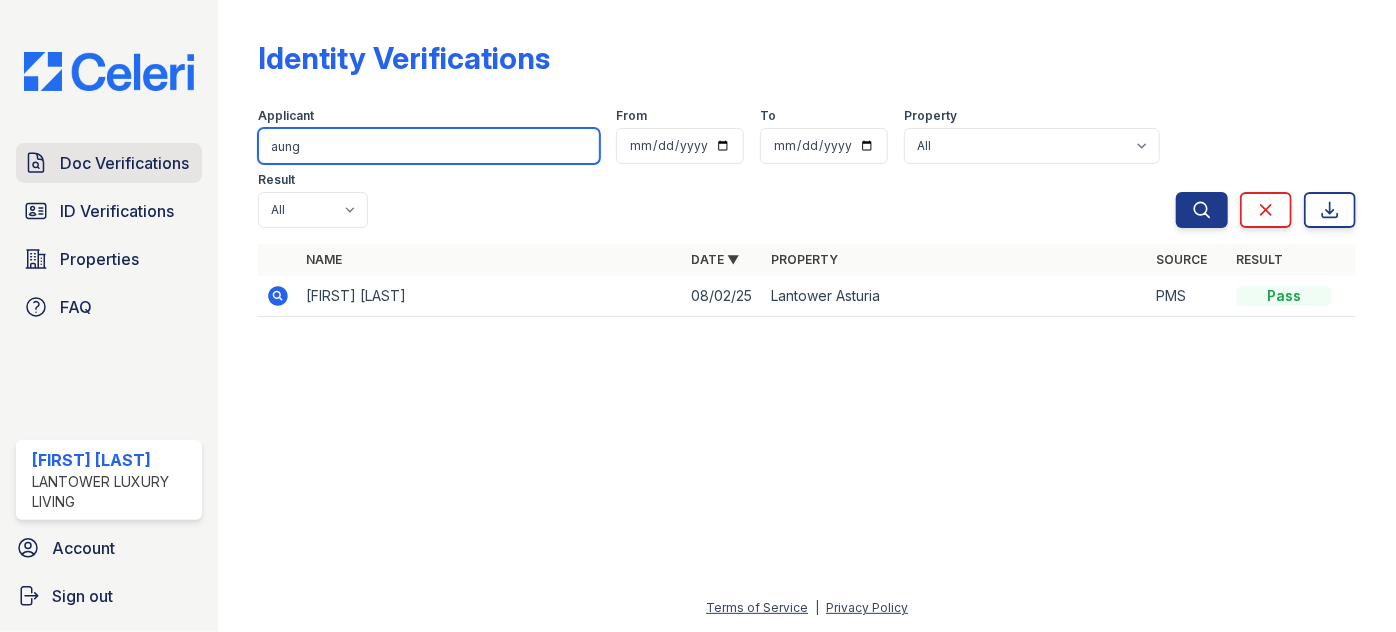 click on "Doc Verifications
ID Verifications
Properties
FAQ
Paola Materan Orozco
Lantower Luxury Living
Account
Sign out
Identity Verifications
Filter
Applicant
aung
From
To
Property
All
Lantower Ambrosio
Lantower Asturia
Lantower Brandon Crossroads
Lantower Bullhouse
Lantower Cypress Creek
Lantower Edgewater
Lantower Garrison Park
Lantower Grande Flats
Lantower Grande Pines
Lantower Legacy Lakes
Lantower Midtown
Lantower Round Rock
Lantower Techridge
Lantower Waverly
Lantower West Love
Lantower Weston Corners
Lantower Westshore
Realm at Patterson Place
Residences at the Collection
South Side on Lamar" at bounding box center (698, 316) 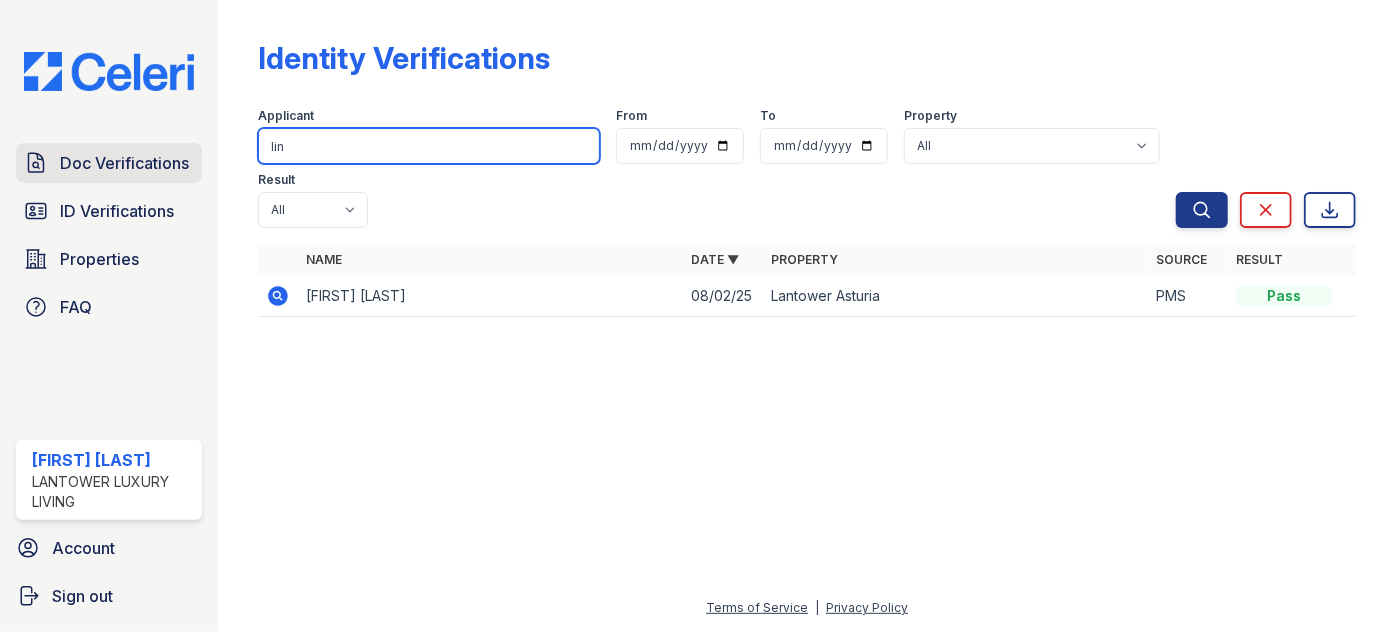 type on "lin" 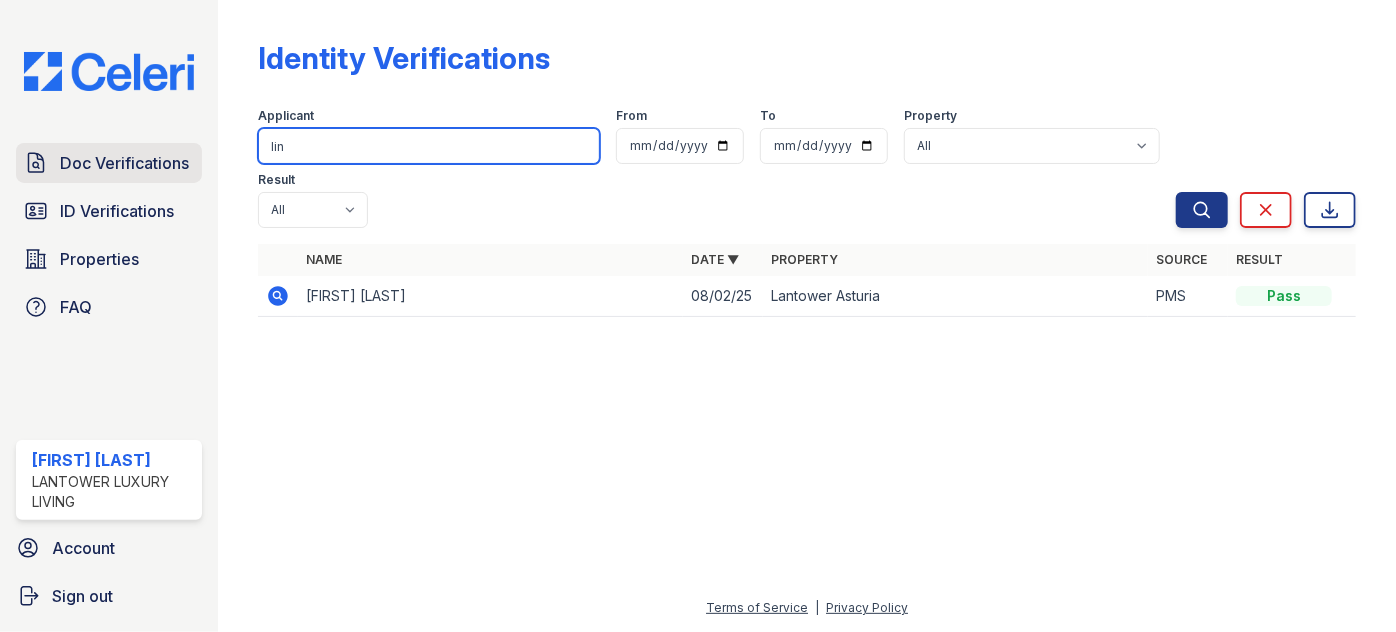 click on "Search" at bounding box center (1202, 210) 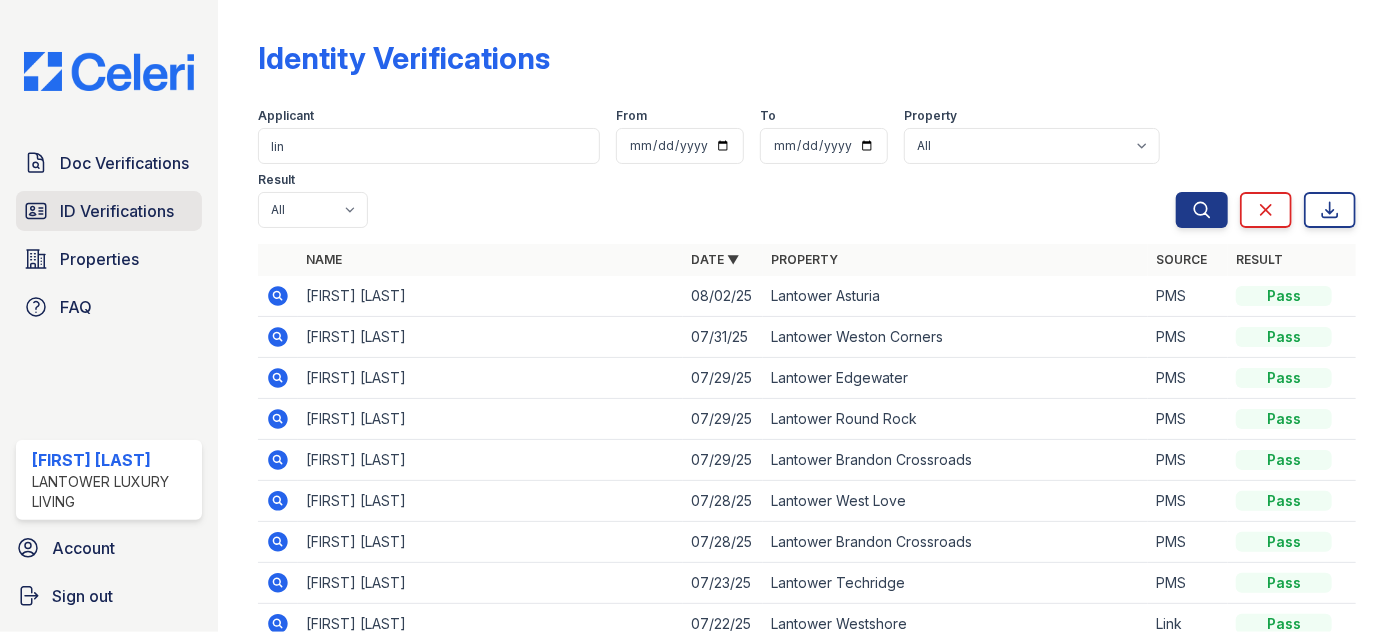 click on "ID Verifications" at bounding box center (117, 211) 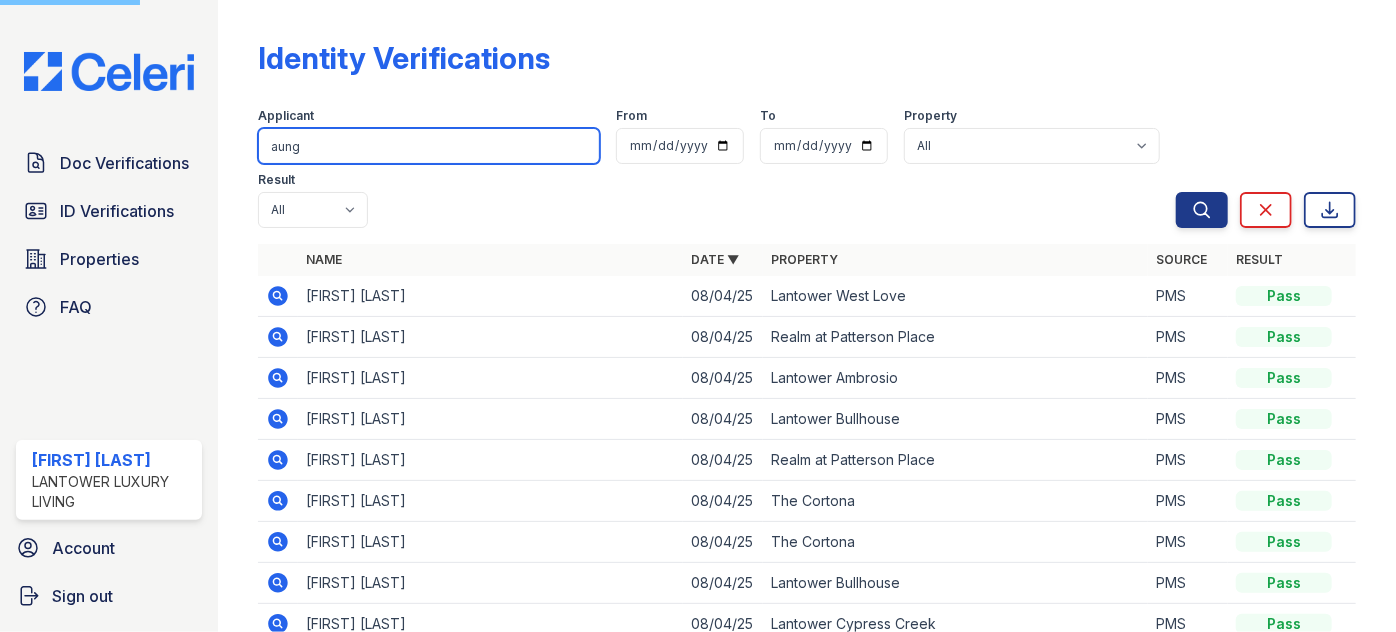 click on "aung" at bounding box center [429, 146] 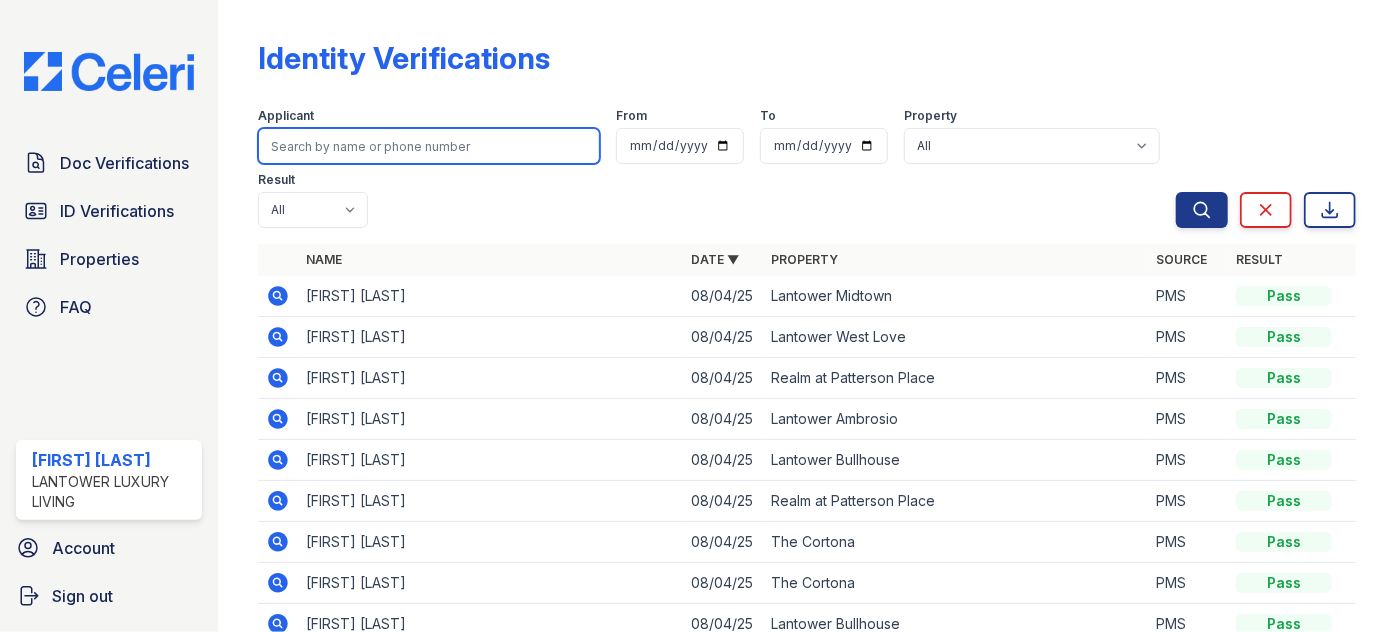 drag, startPoint x: 345, startPoint y: 148, endPoint x: 363, endPoint y: 162, distance: 22.803509 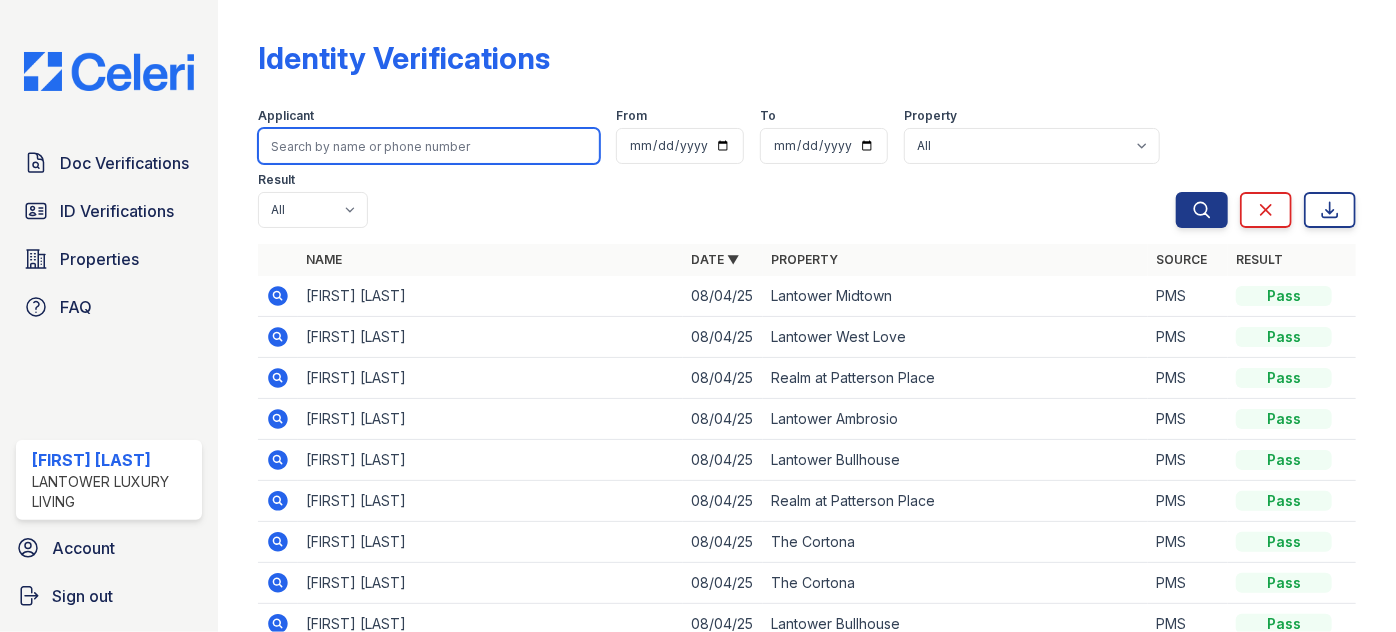 click at bounding box center (429, 146) 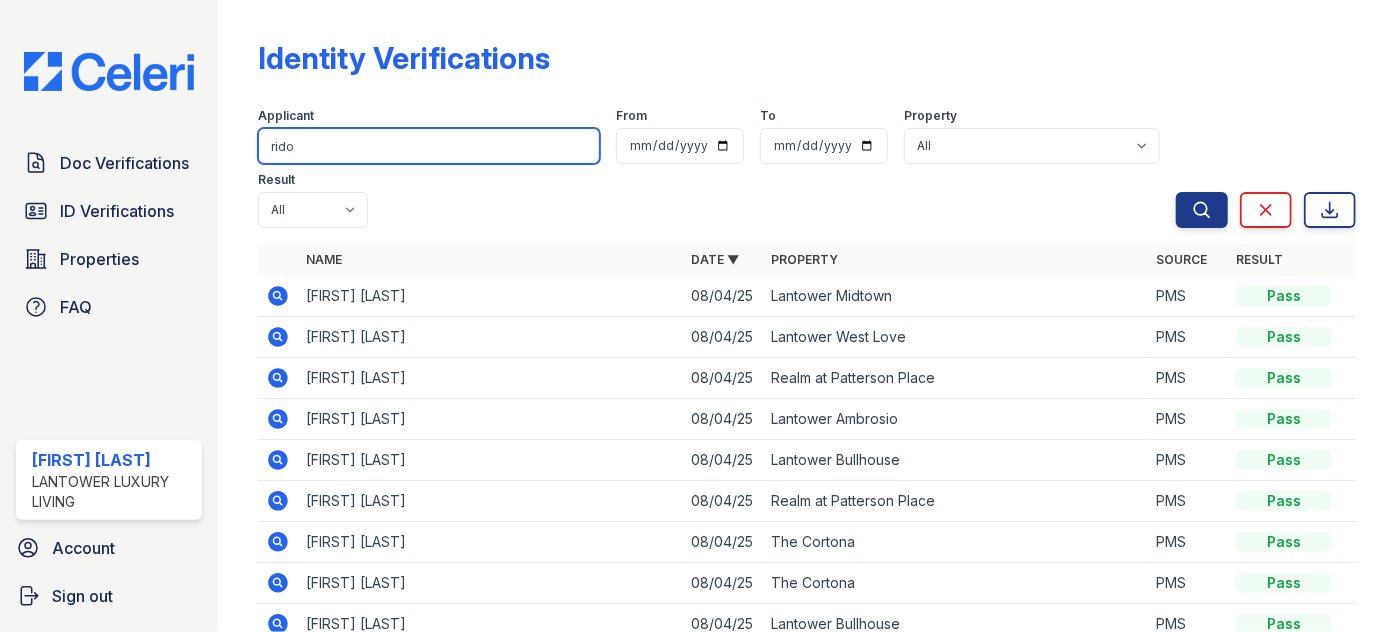 type on "rido" 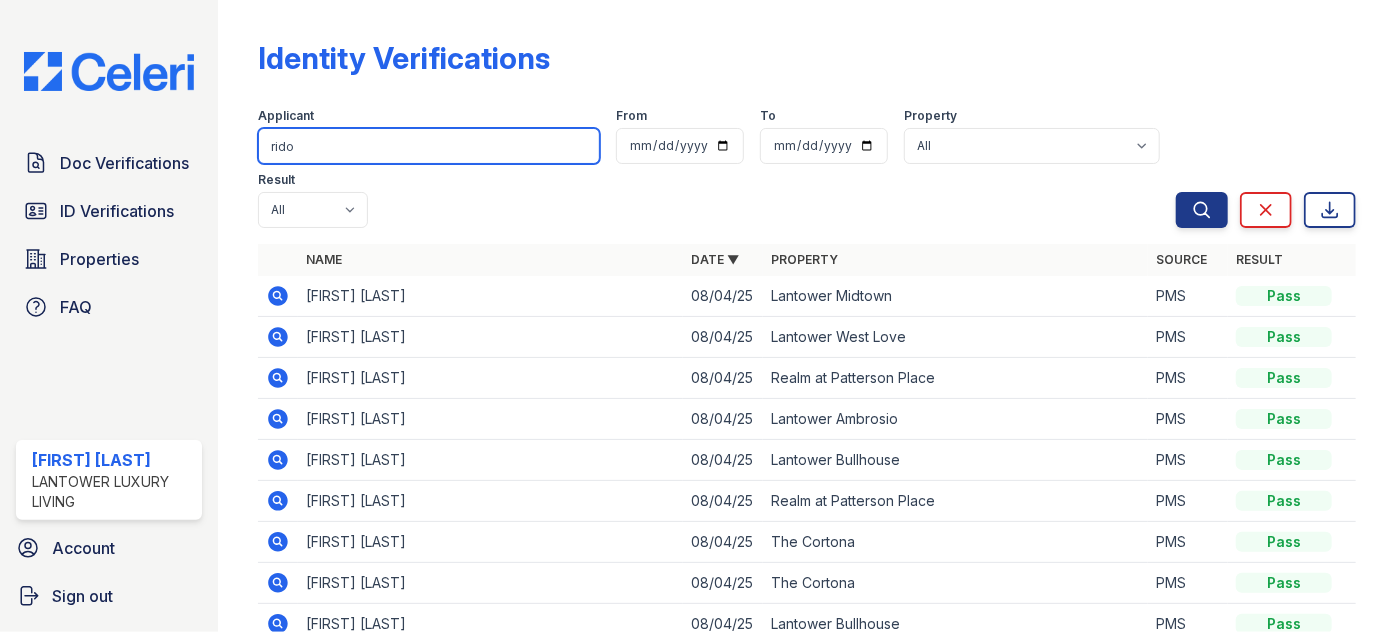 click on "Search" at bounding box center (1202, 210) 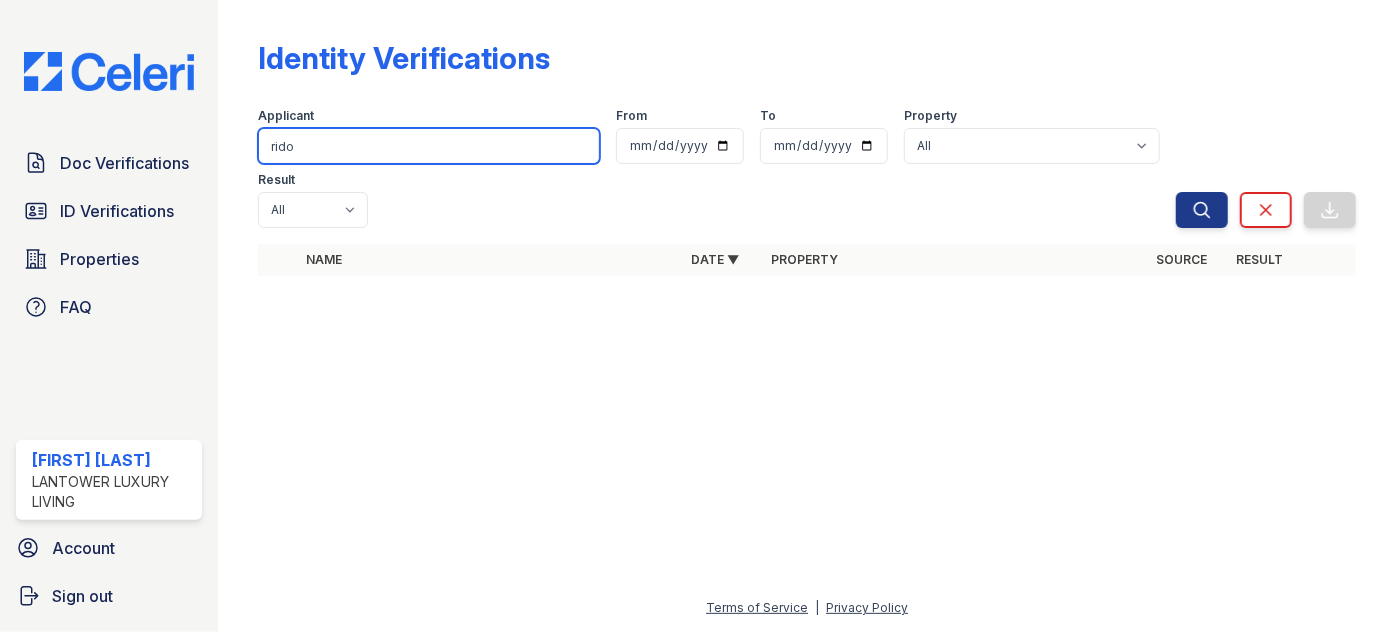 click on "rido" at bounding box center [429, 146] 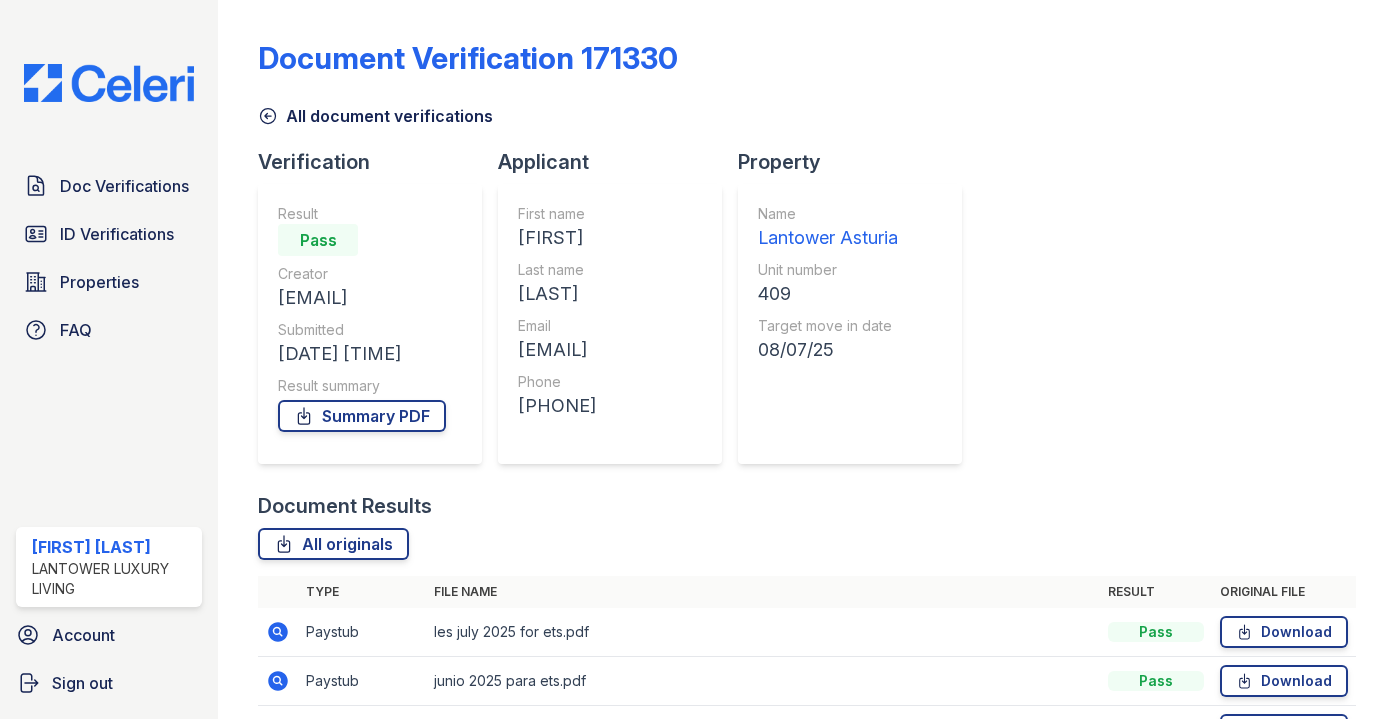 scroll, scrollTop: 0, scrollLeft: 0, axis: both 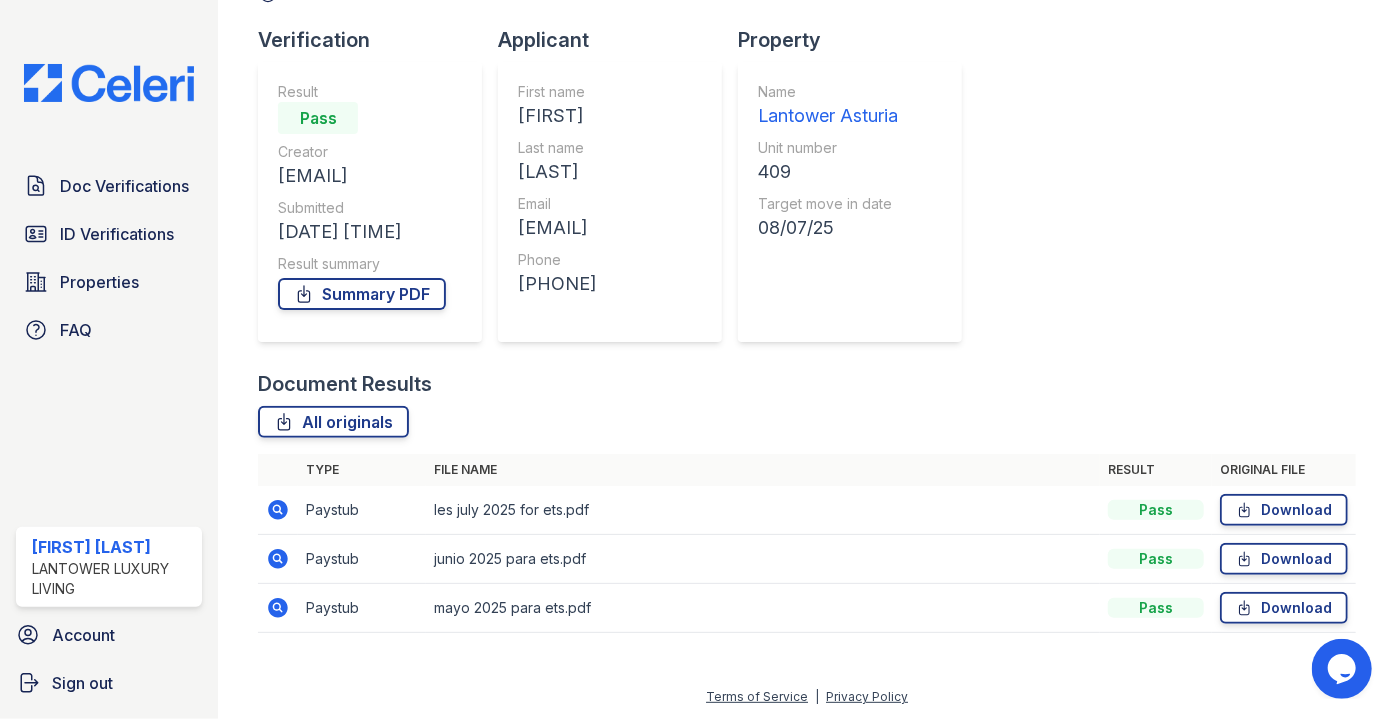 drag, startPoint x: 1234, startPoint y: 57, endPoint x: 355, endPoint y: 239, distance: 897.64417 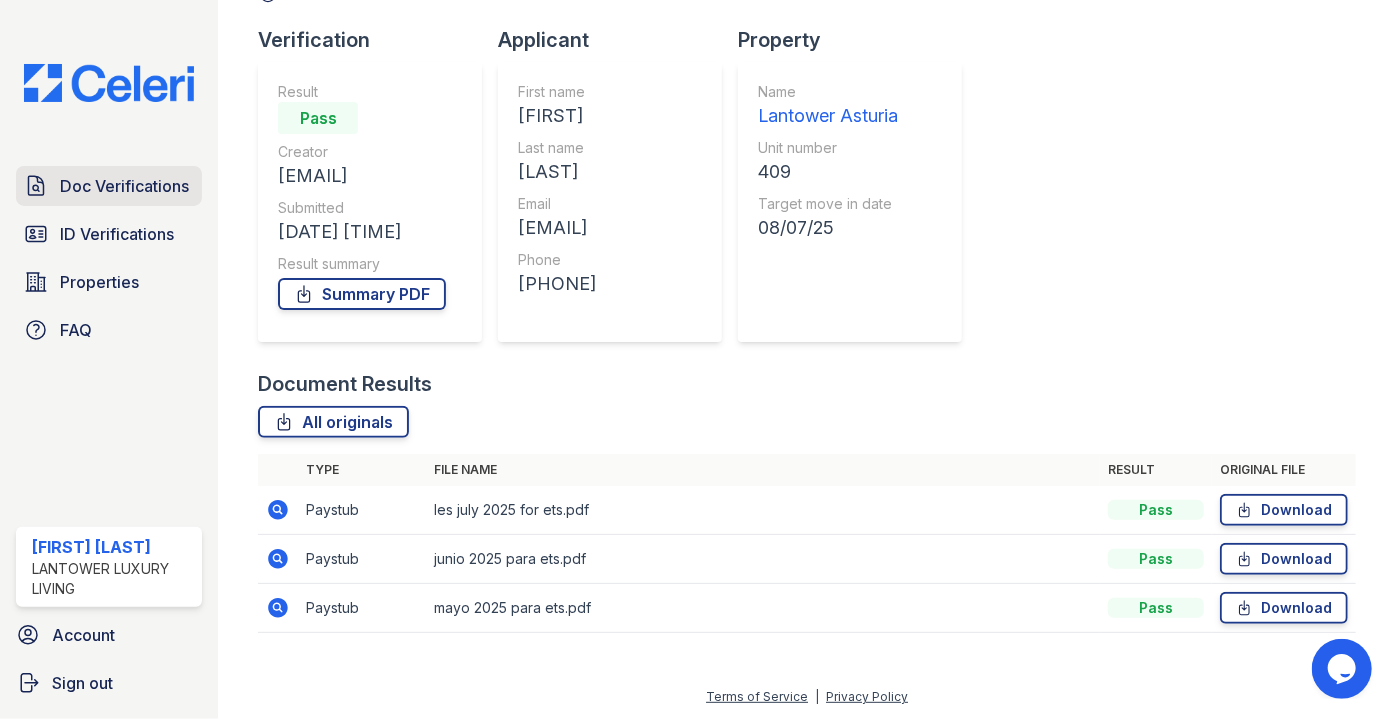 click on "Doc Verifications" at bounding box center (109, 186) 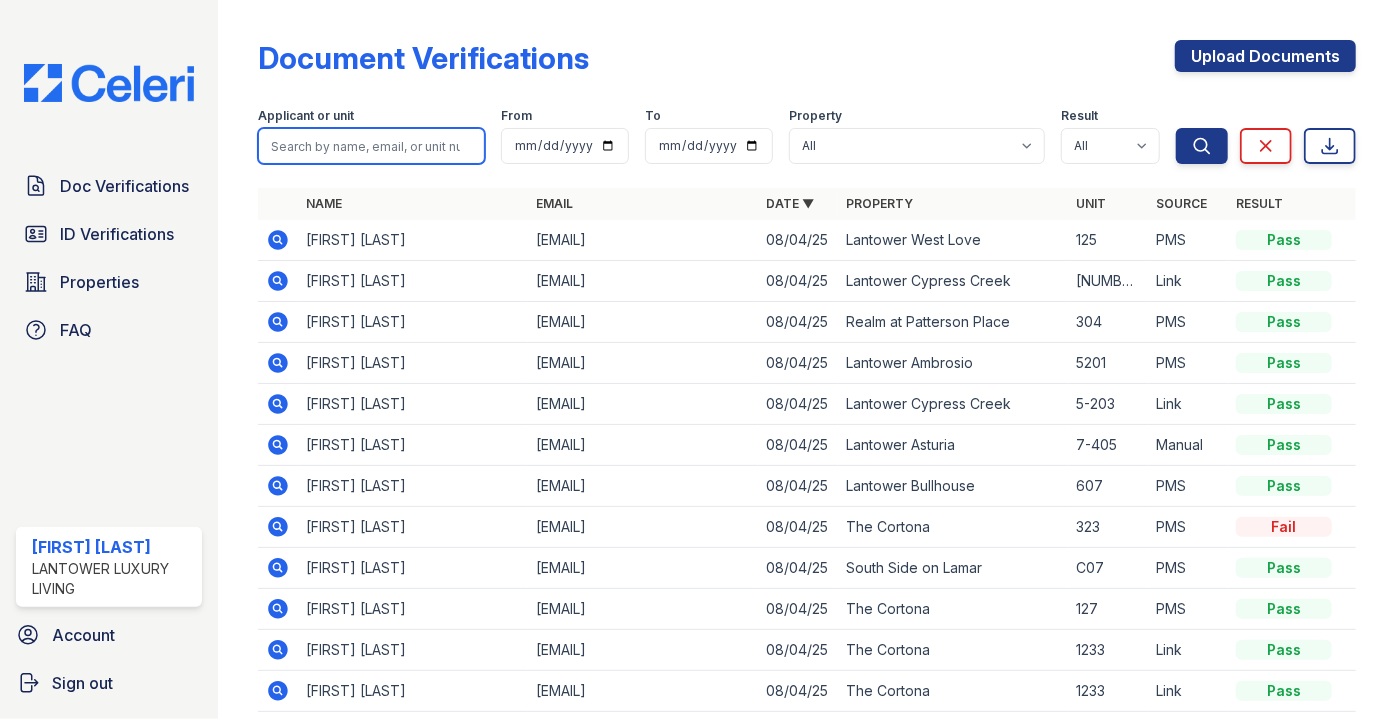 click at bounding box center (371, 146) 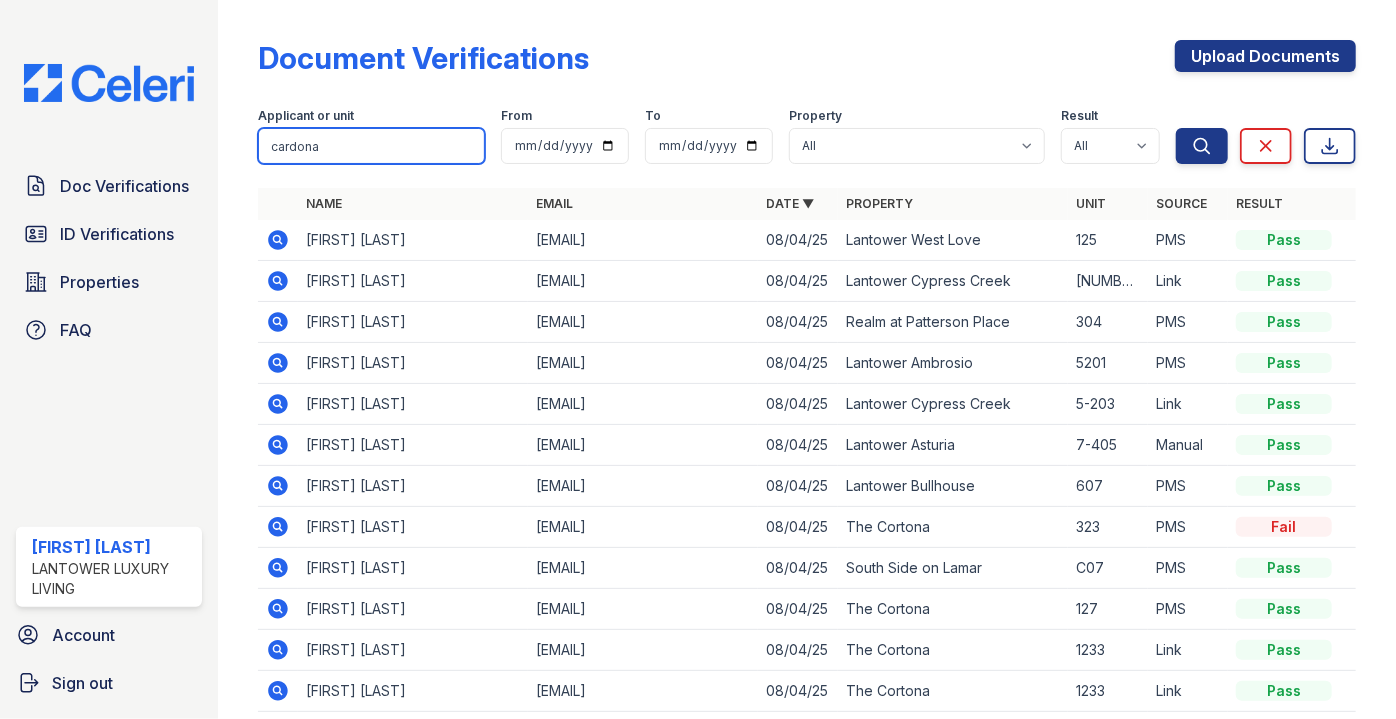 type on "cardona" 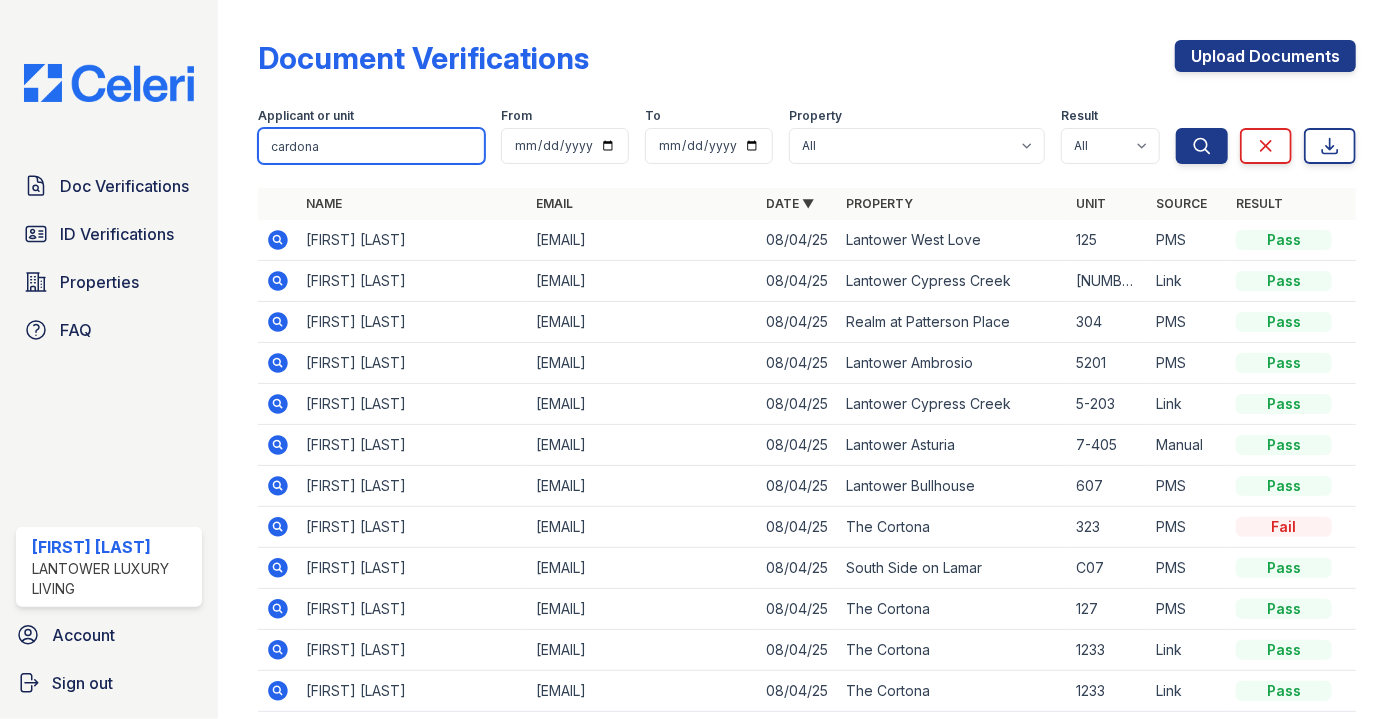 click on "Search" at bounding box center [1202, 146] 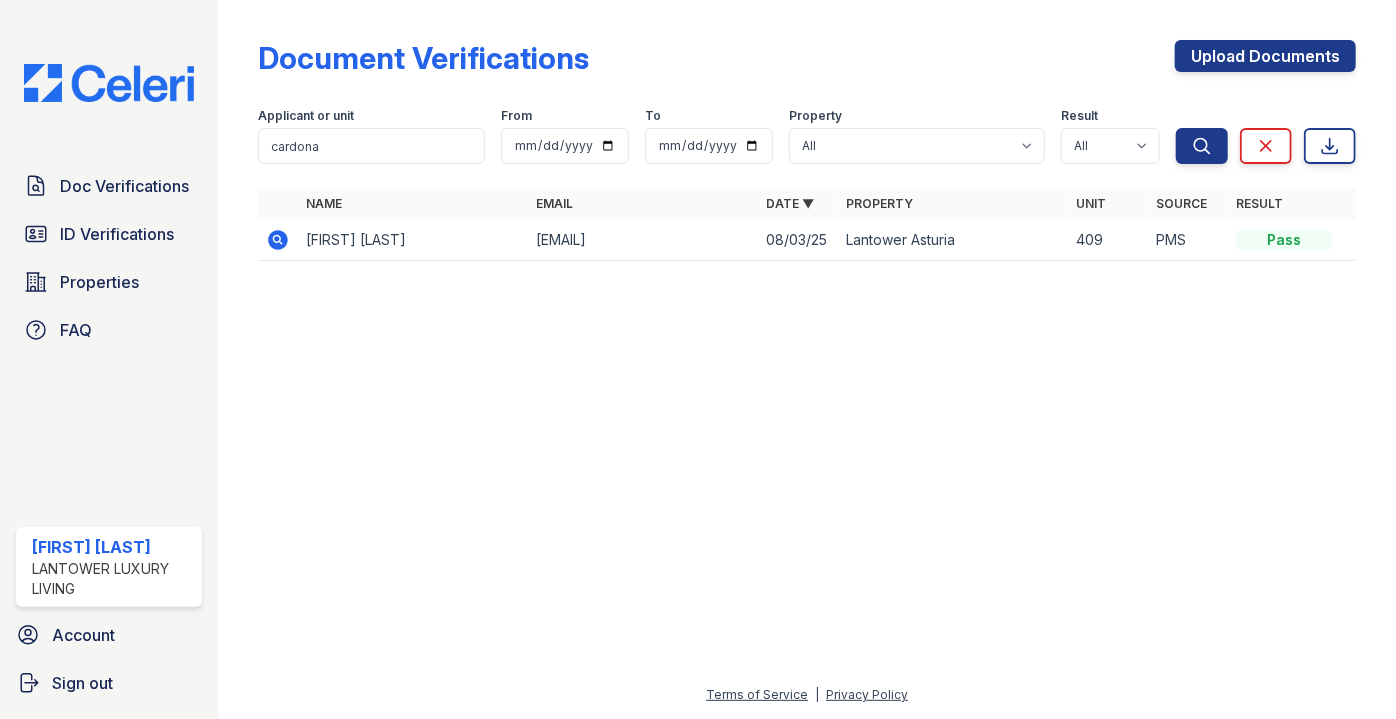 click 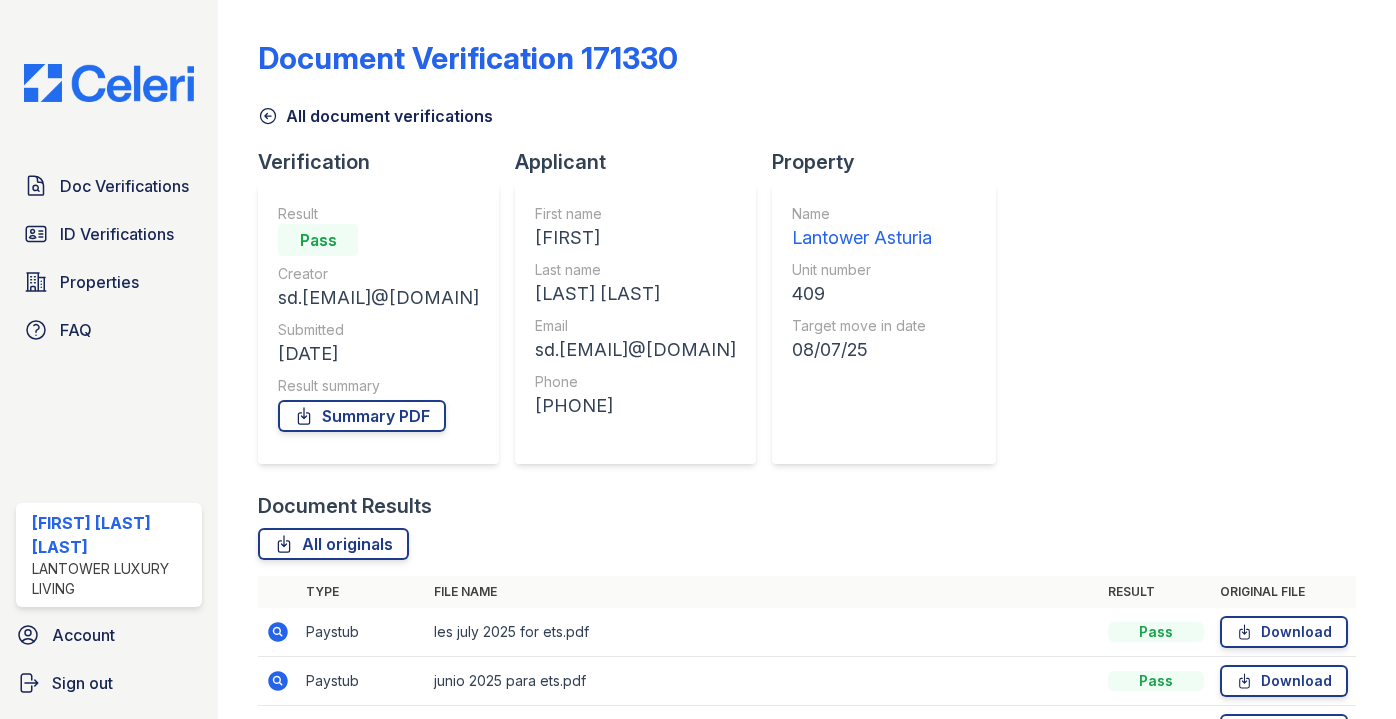 scroll, scrollTop: 0, scrollLeft: 0, axis: both 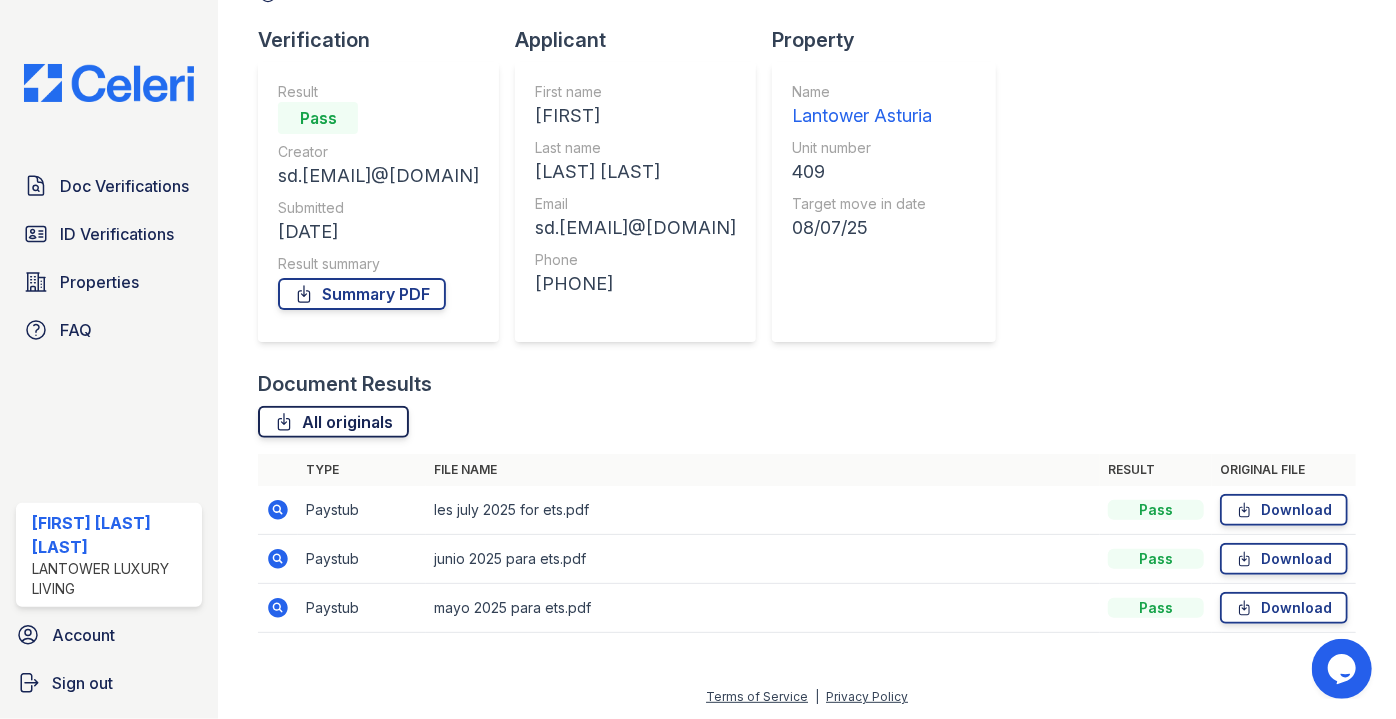 click on "All originals" at bounding box center (333, 422) 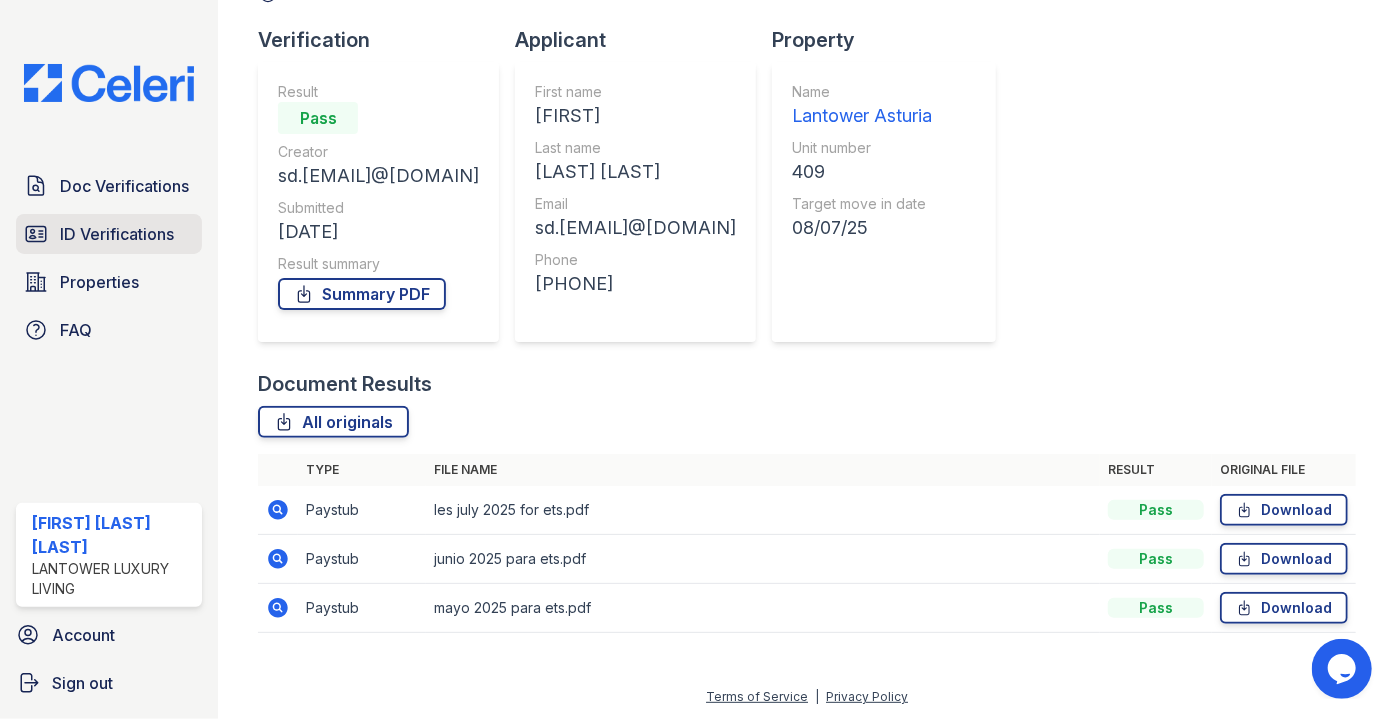 click on "ID Verifications" at bounding box center [117, 234] 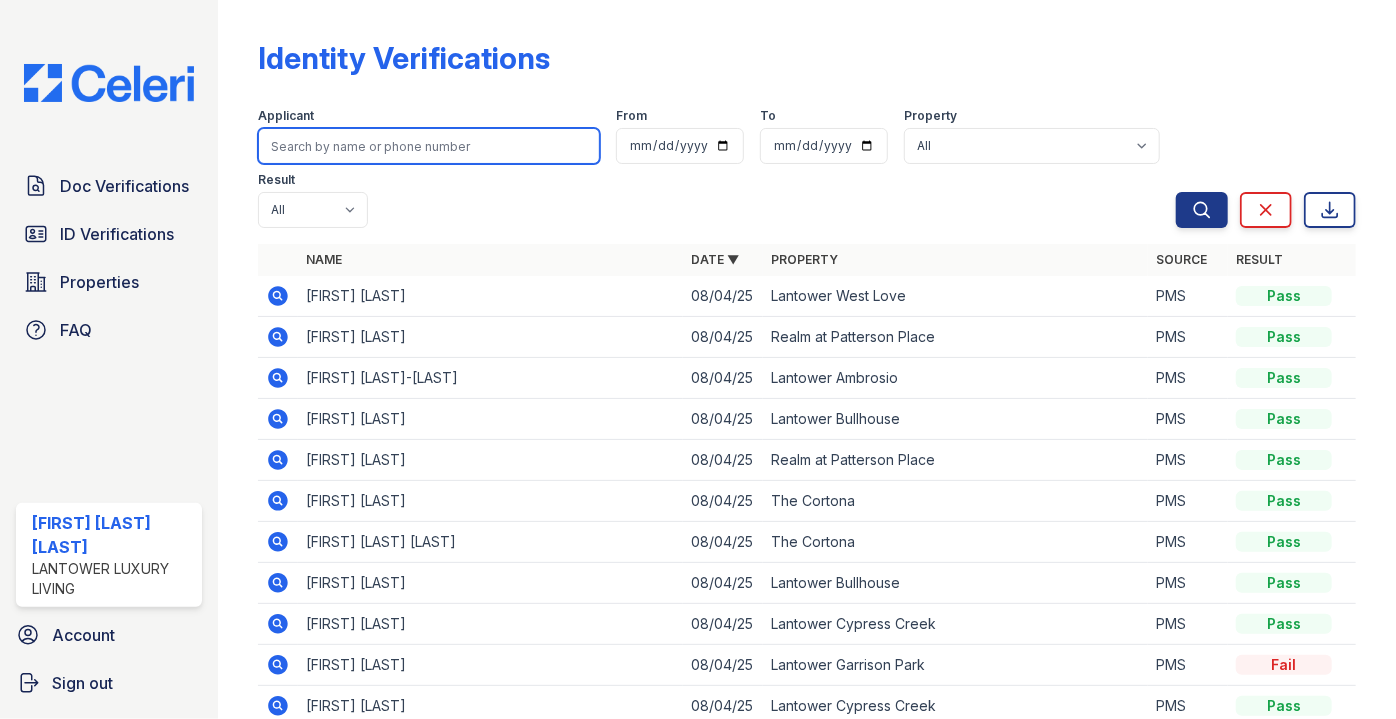 click at bounding box center (429, 146) 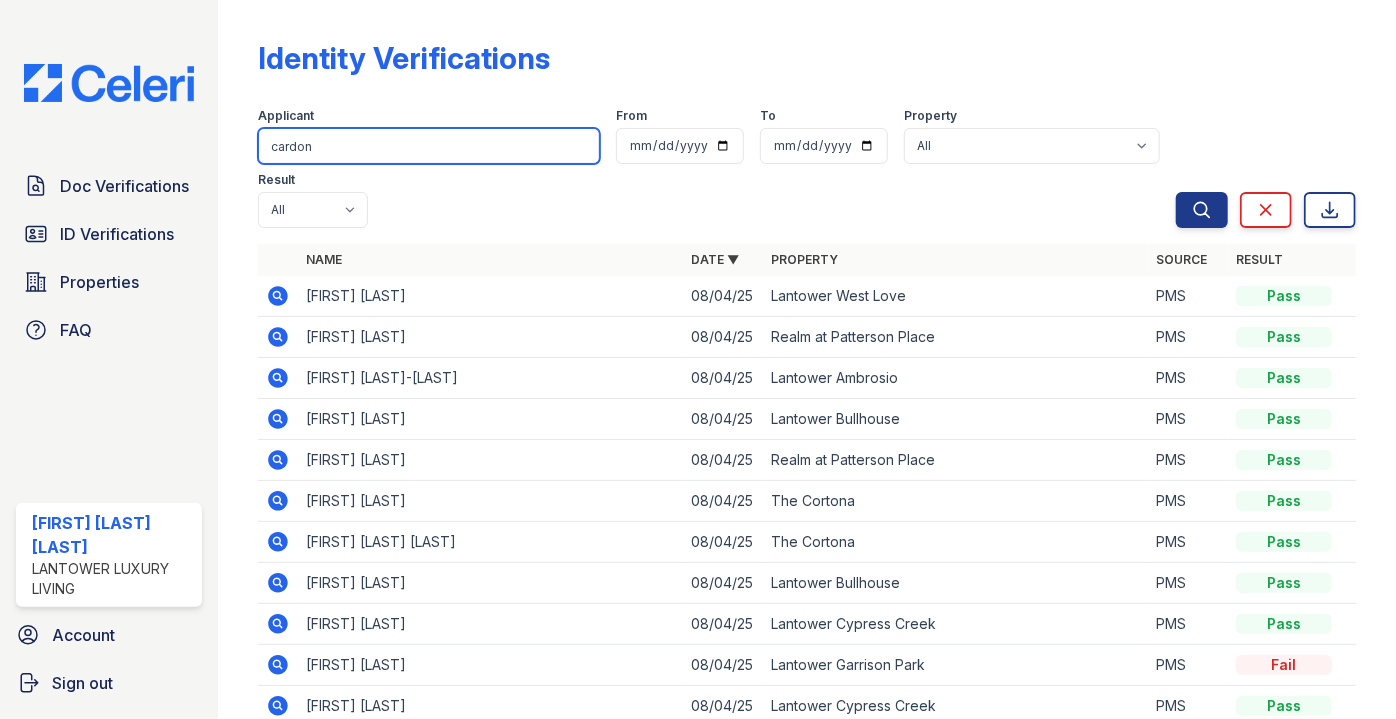 type on "cardon" 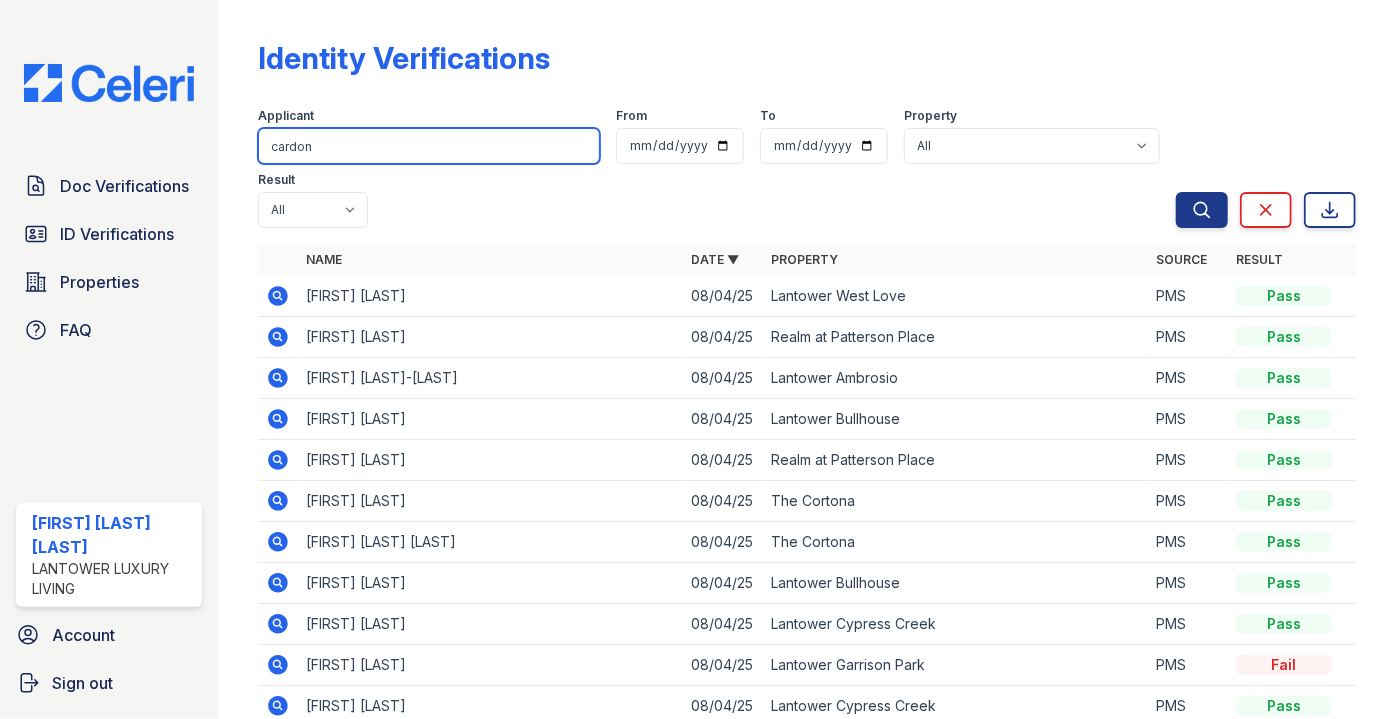 click on "Search" at bounding box center (1202, 210) 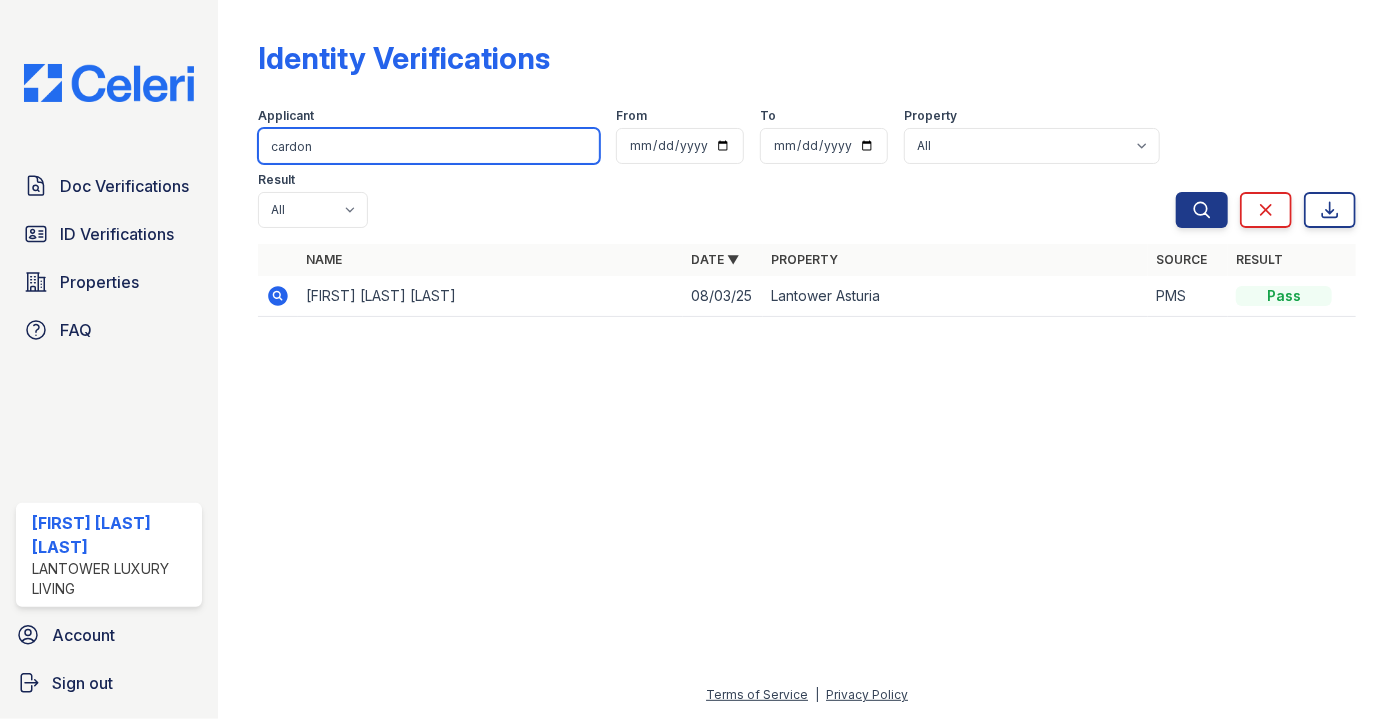 drag, startPoint x: 307, startPoint y: 157, endPoint x: -139, endPoint y: 203, distance: 448.36594 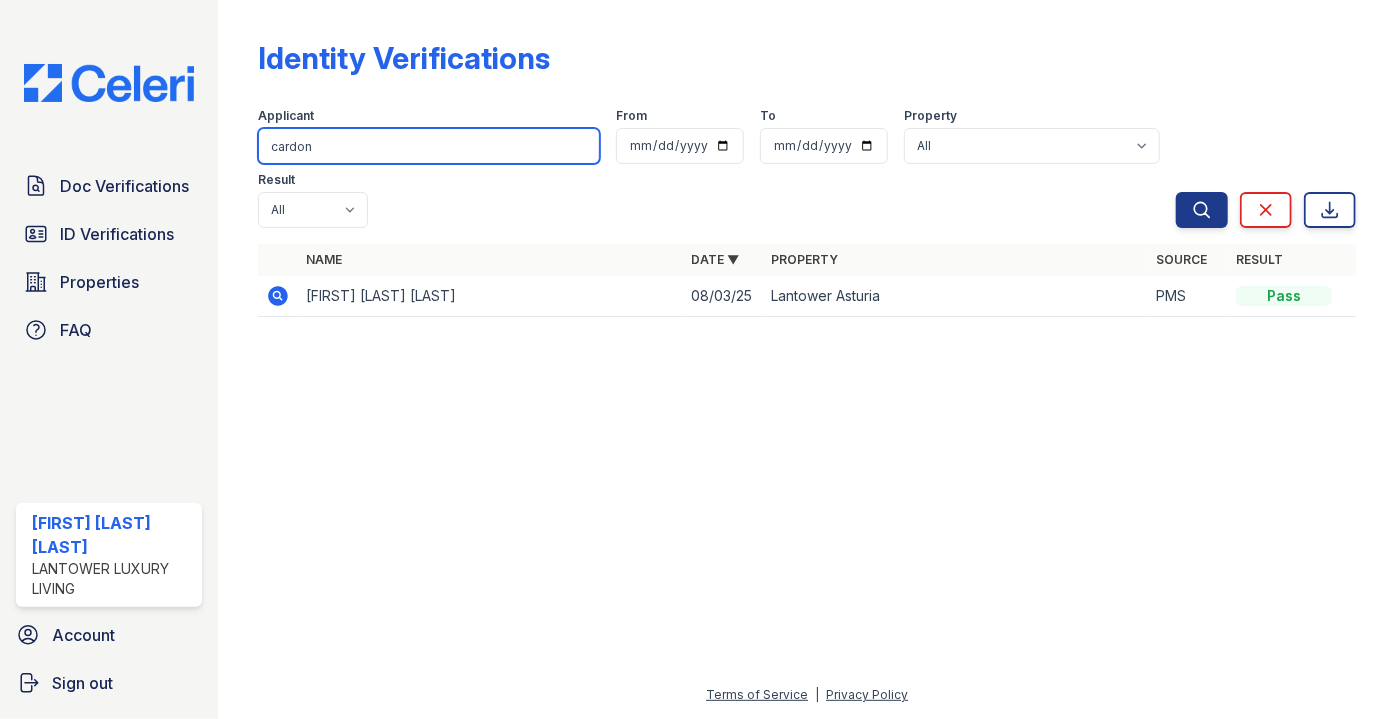 click on "Doc Verifications
ID Verifications
Properties
FAQ
Paola Materan Orozco
Lantower Luxury Living
Account
Sign out
Identity Verifications
Filter
Applicant
cardon
From
To
Property
All
Lantower Ambrosio
Lantower Asturia
Lantower Brandon Crossroads
Lantower Bullhouse
Lantower Cypress Creek
Lantower Edgewater
Lantower Garrison Park
Lantower Grande Flats
Lantower Grande Pines
Lantower Legacy Lakes
Lantower Midtown
Lantower Round Rock
Lantower Techridge
Lantower Waverly
Lantower West Love
Lantower Weston Corners
Lantower Westshore
Realm at Patterson Place
Residences at the Collection
The Cortona" at bounding box center [698, 359] 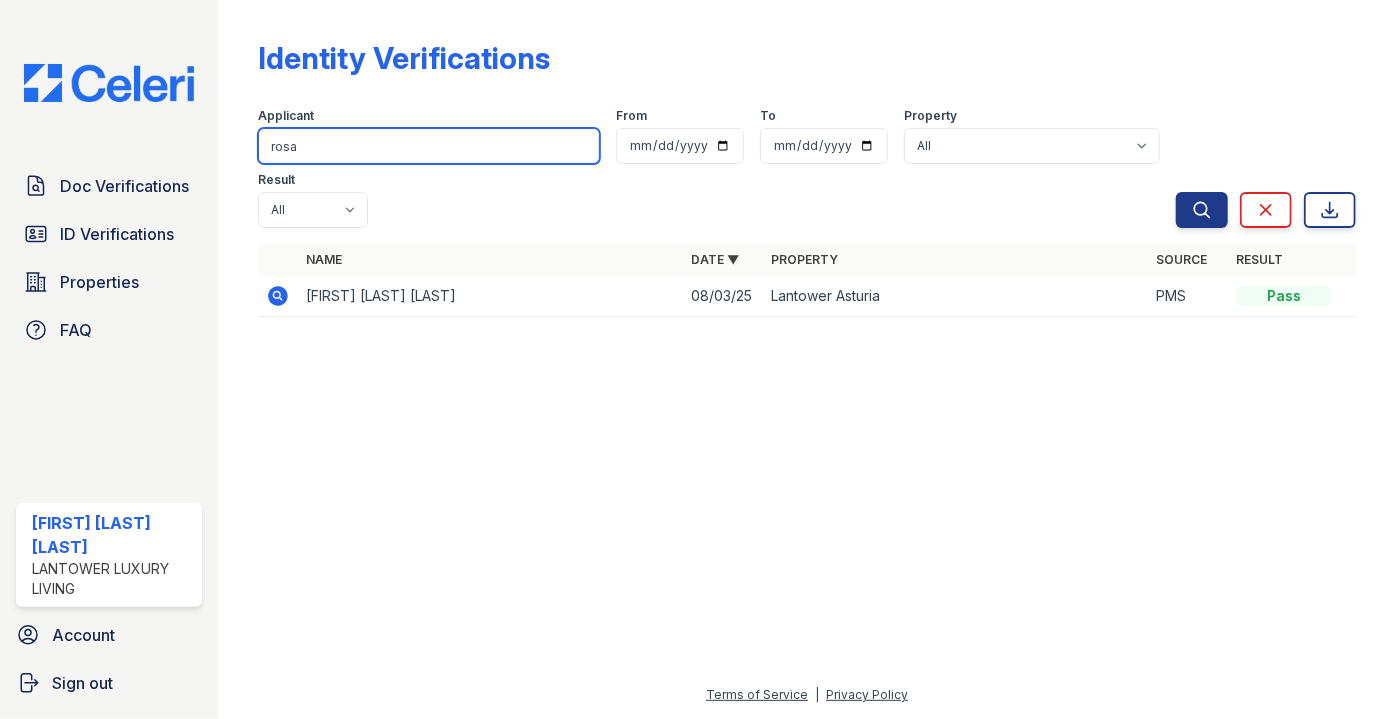 type on "rosa" 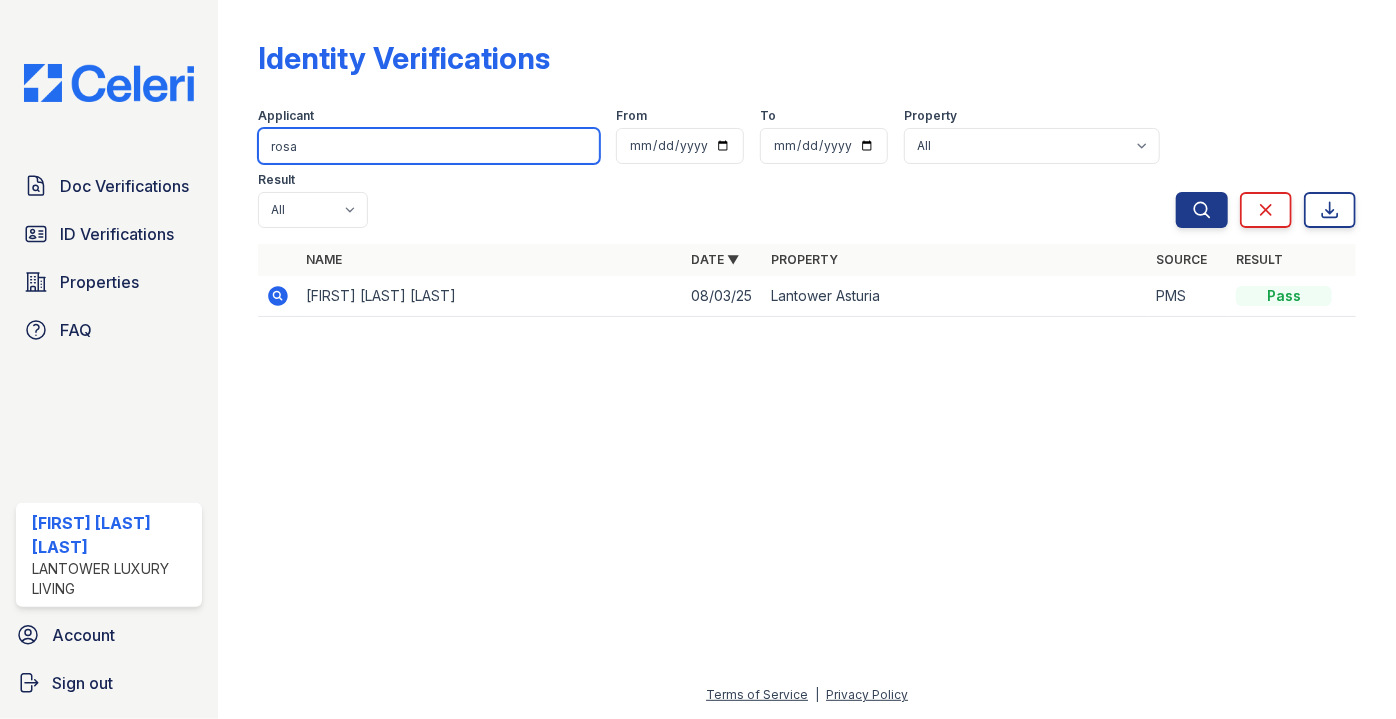 click on "Search" at bounding box center (1202, 210) 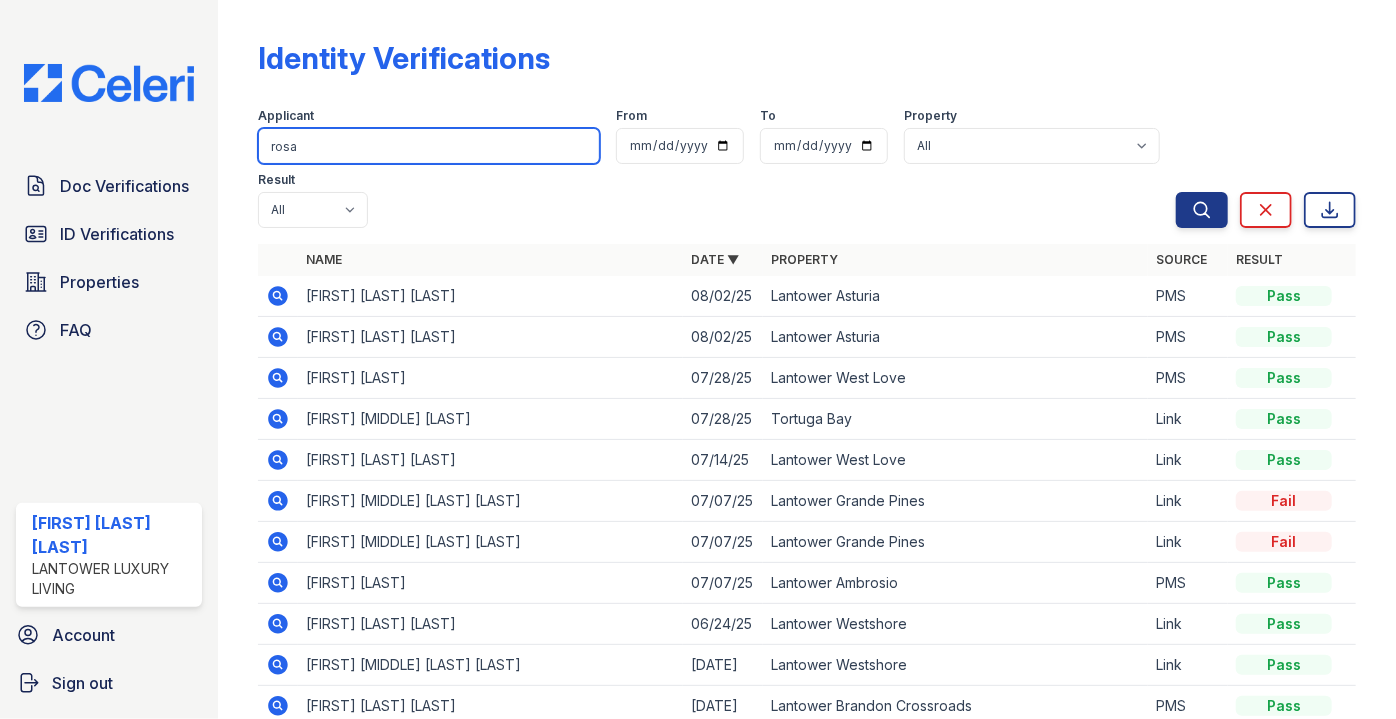 drag, startPoint x: 340, startPoint y: 139, endPoint x: 153, endPoint y: 160, distance: 188.17545 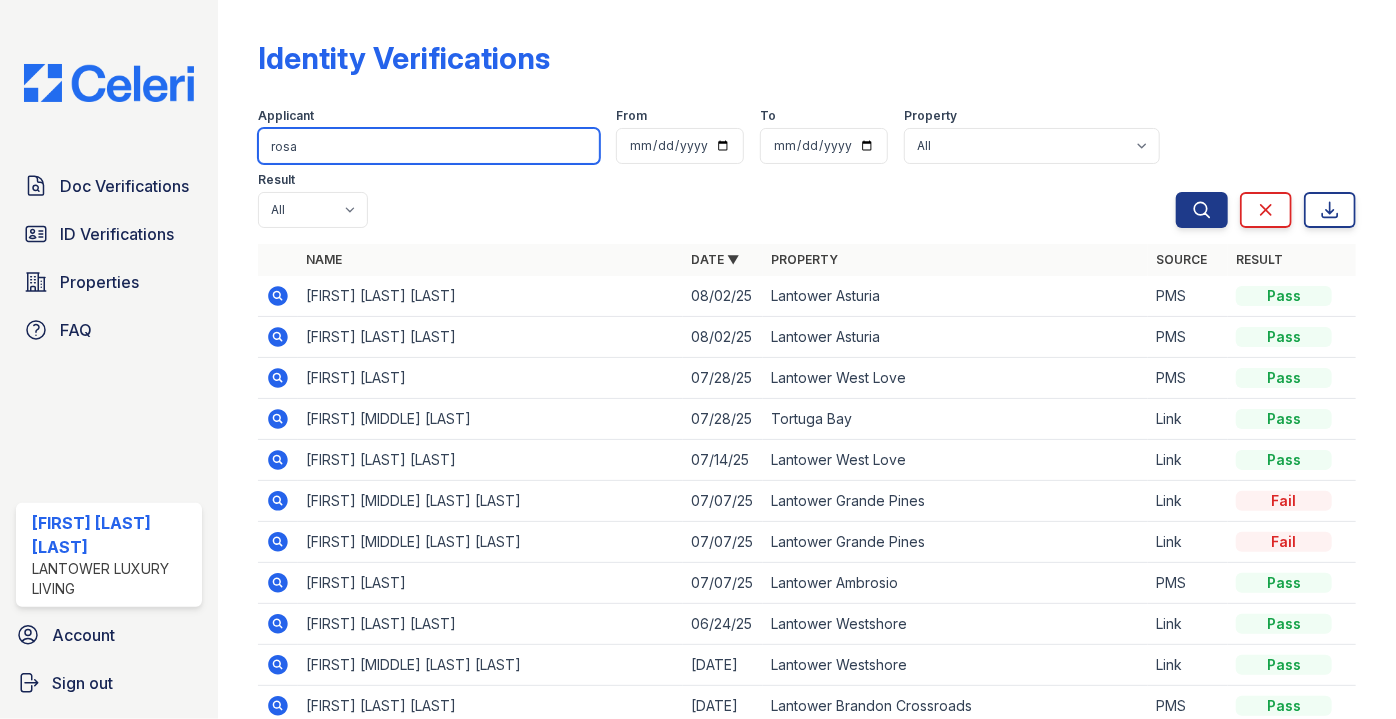 click on "Doc Verifications
ID Verifications
Properties
FAQ
Paola Materan Orozco
Lantower Luxury Living
Account
Sign out
Identity Verifications
Filter
Applicant
rosa
From
To
Property
All
Lantower Ambrosio
Lantower Asturia
Lantower Brandon Crossroads
Lantower Bullhouse
Lantower Cypress Creek
Lantower Edgewater
Lantower Garrison Park
Lantower Grande Flats
Lantower Grande Pines
Lantower Legacy Lakes
Lantower Midtown
Lantower Round Rock
Lantower Techridge
Lantower Waverly
Lantower West Love
Lantower Weston Corners
Lantower Westshore
Realm at Patterson Place
Residences at the Collection
South Side on Lamar" at bounding box center (698, 359) 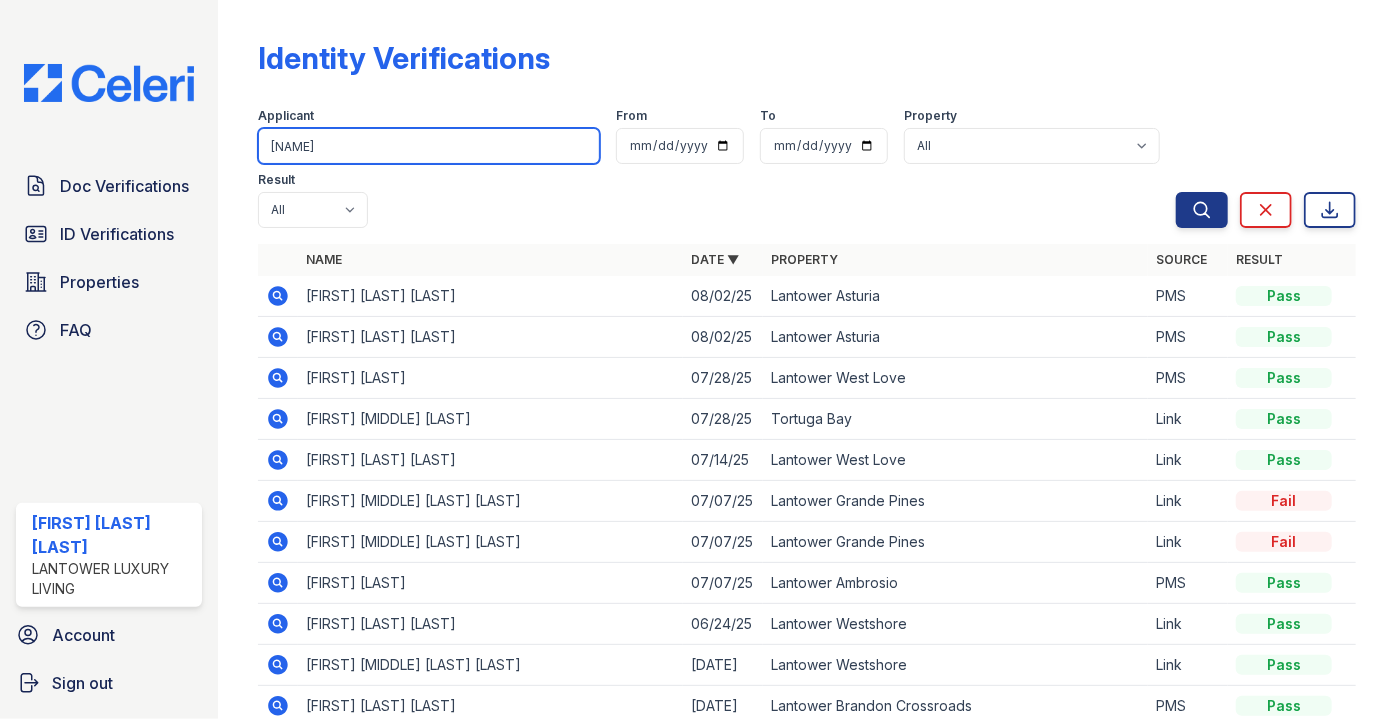 type on "[FIRST]" 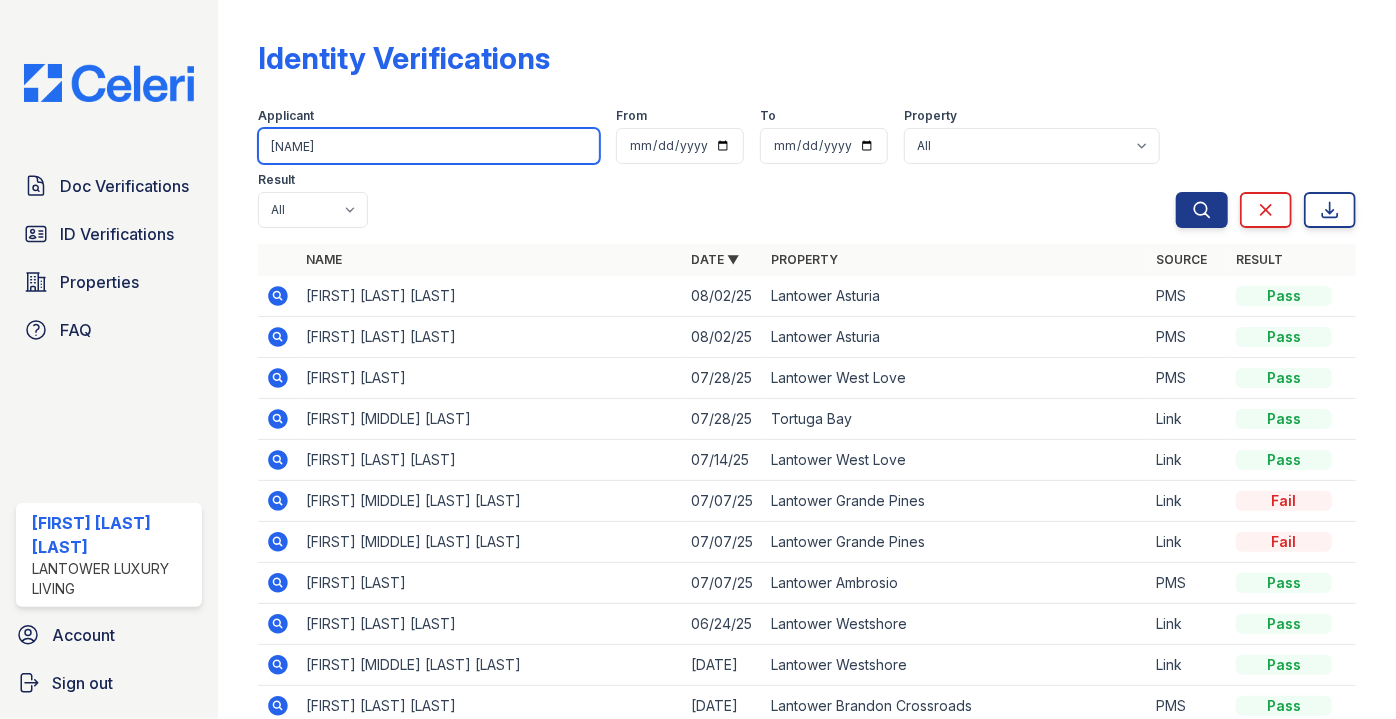 click on "Search" at bounding box center (1202, 210) 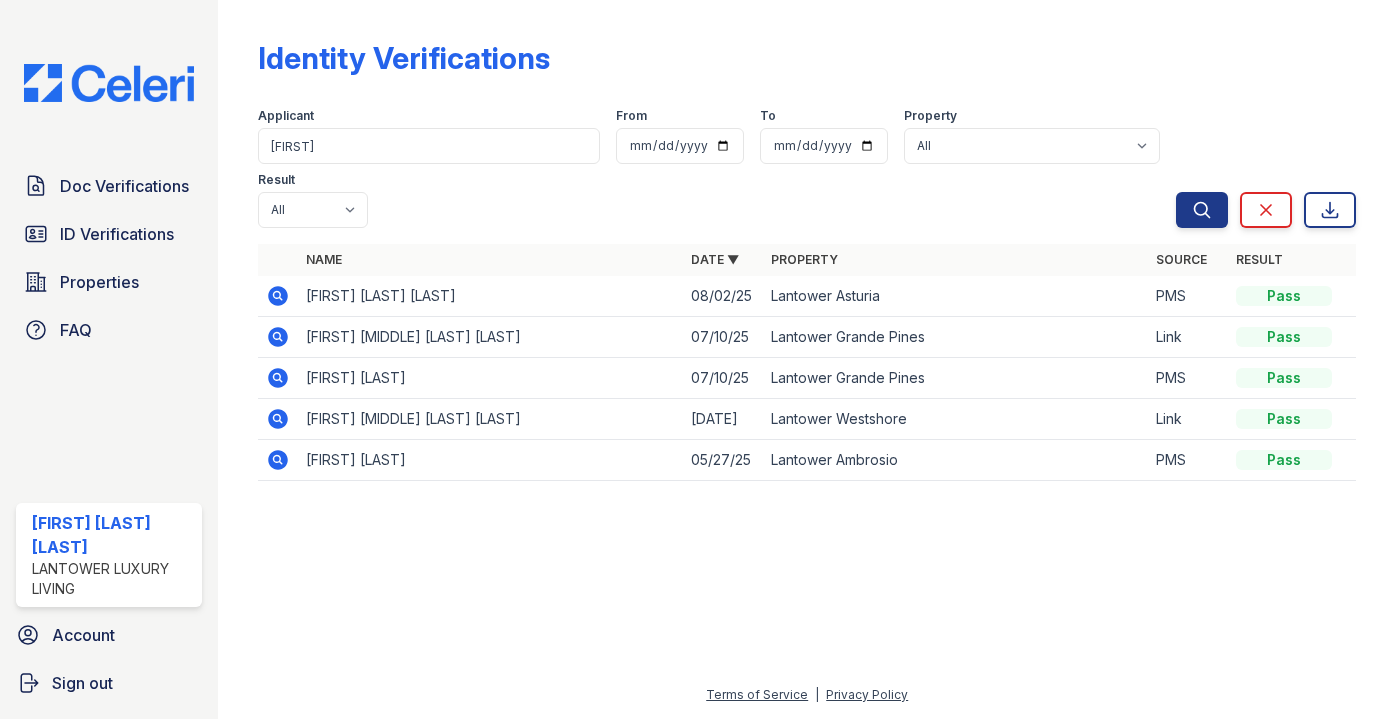 scroll, scrollTop: 0, scrollLeft: 0, axis: both 